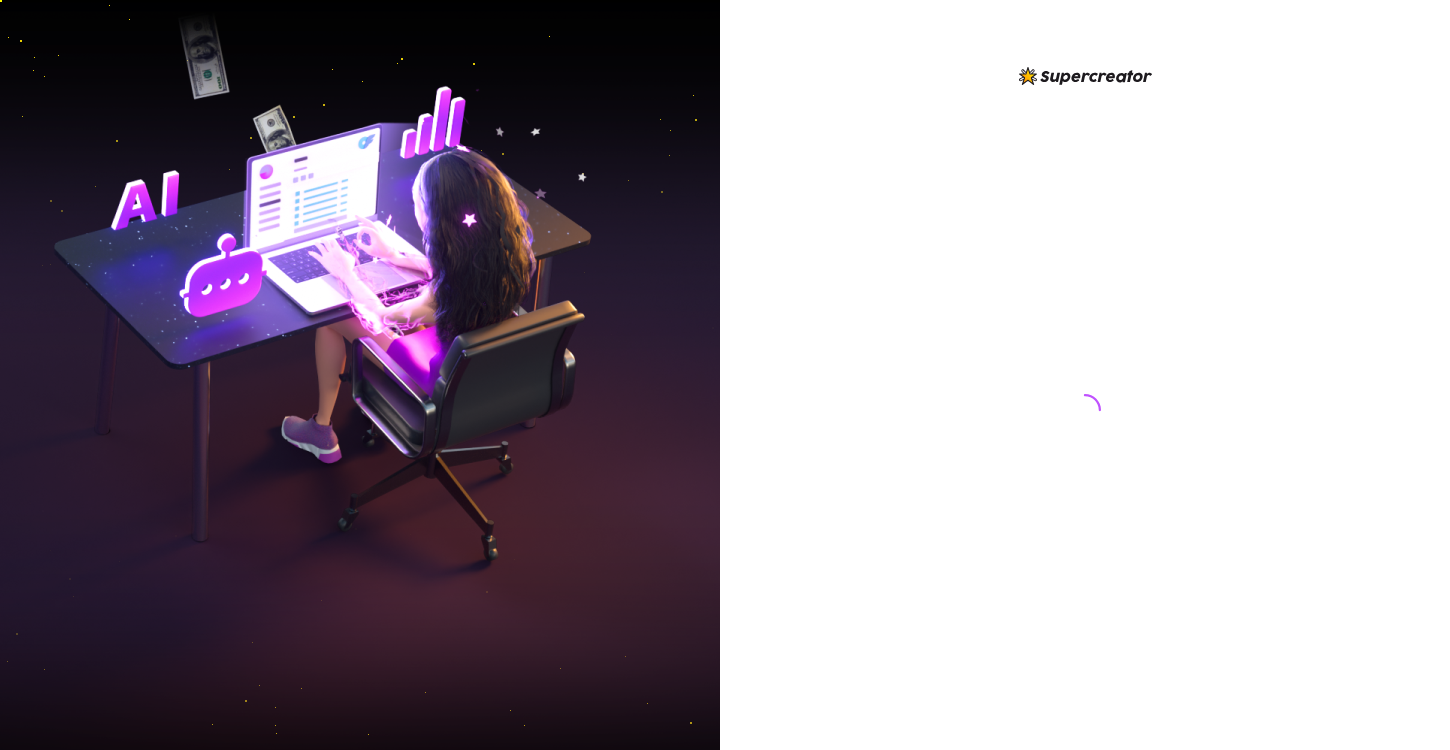 scroll, scrollTop: 0, scrollLeft: 0, axis: both 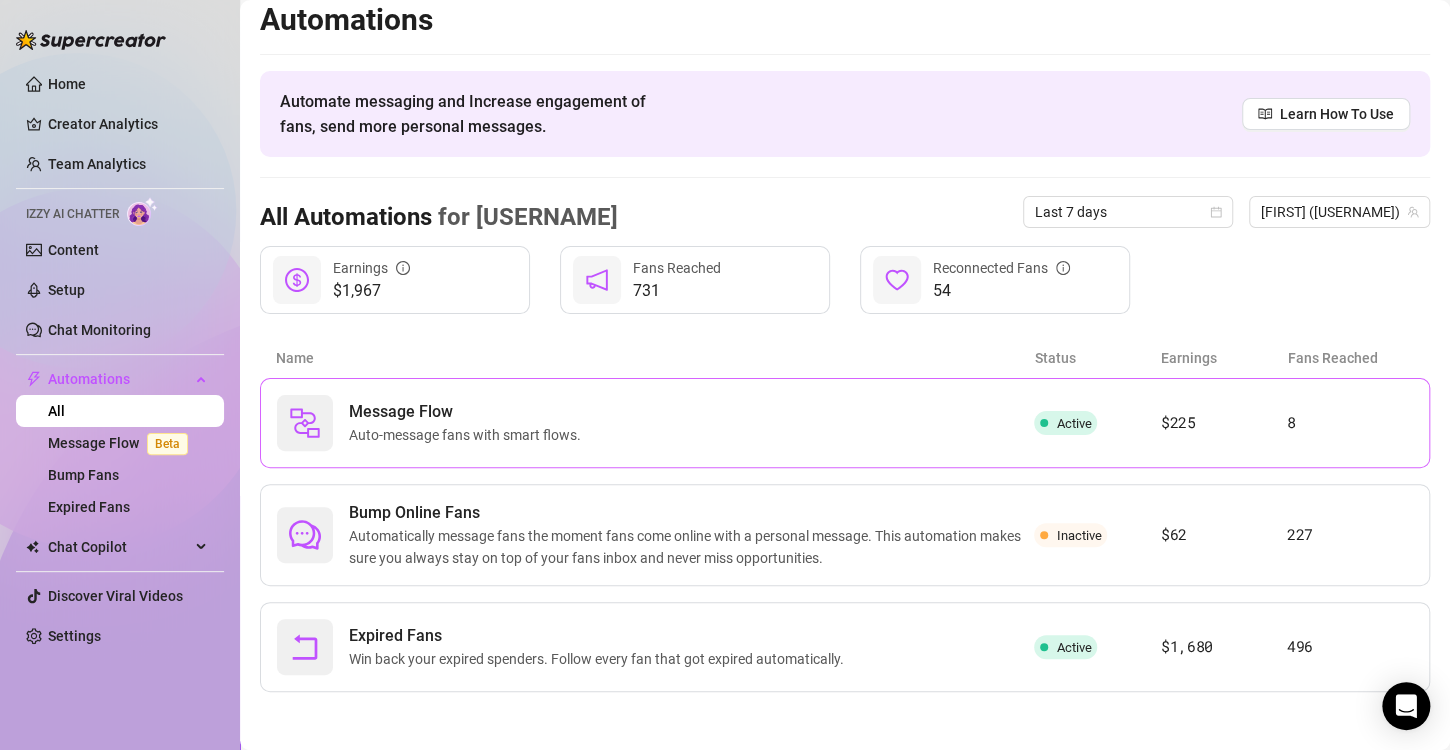 click on "Message Flow Auto-message fans with smart flows." at bounding box center (655, 423) 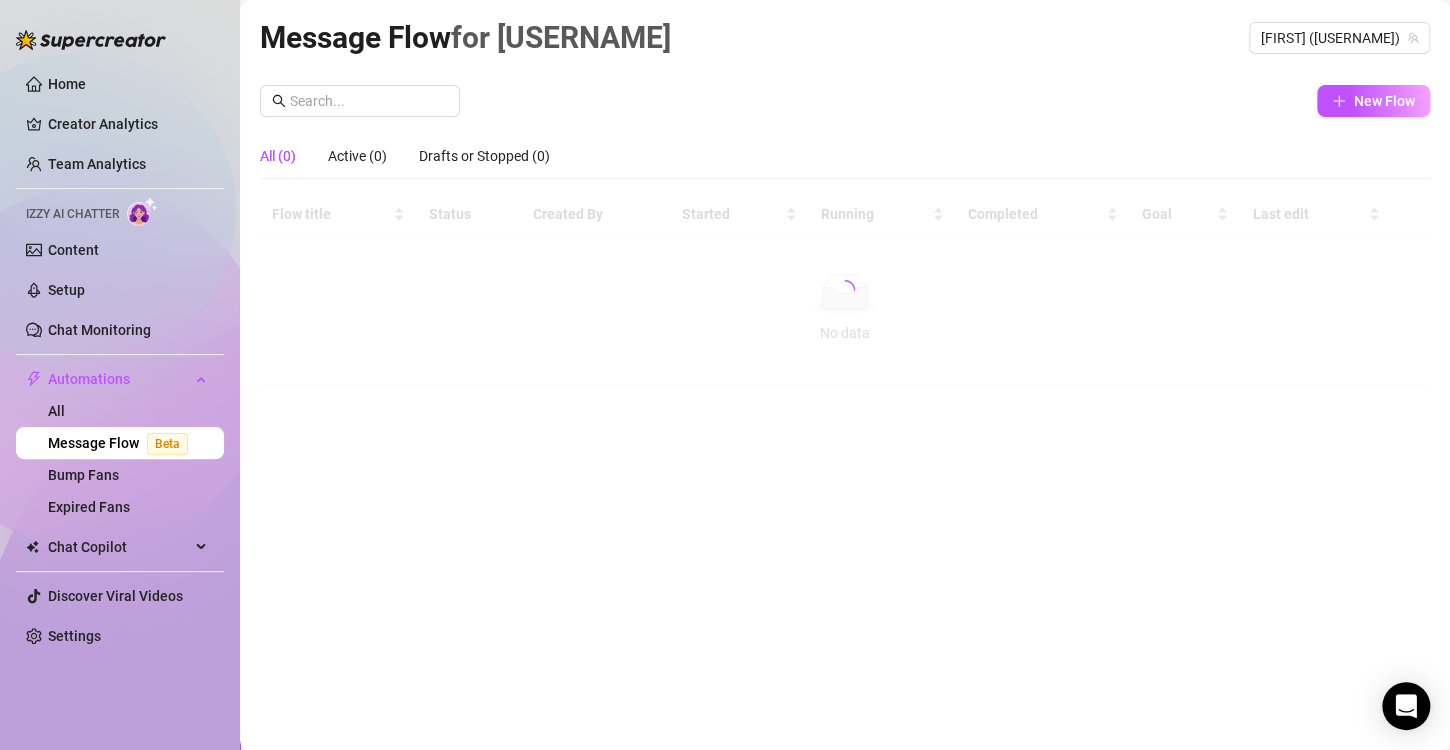 scroll, scrollTop: 0, scrollLeft: 0, axis: both 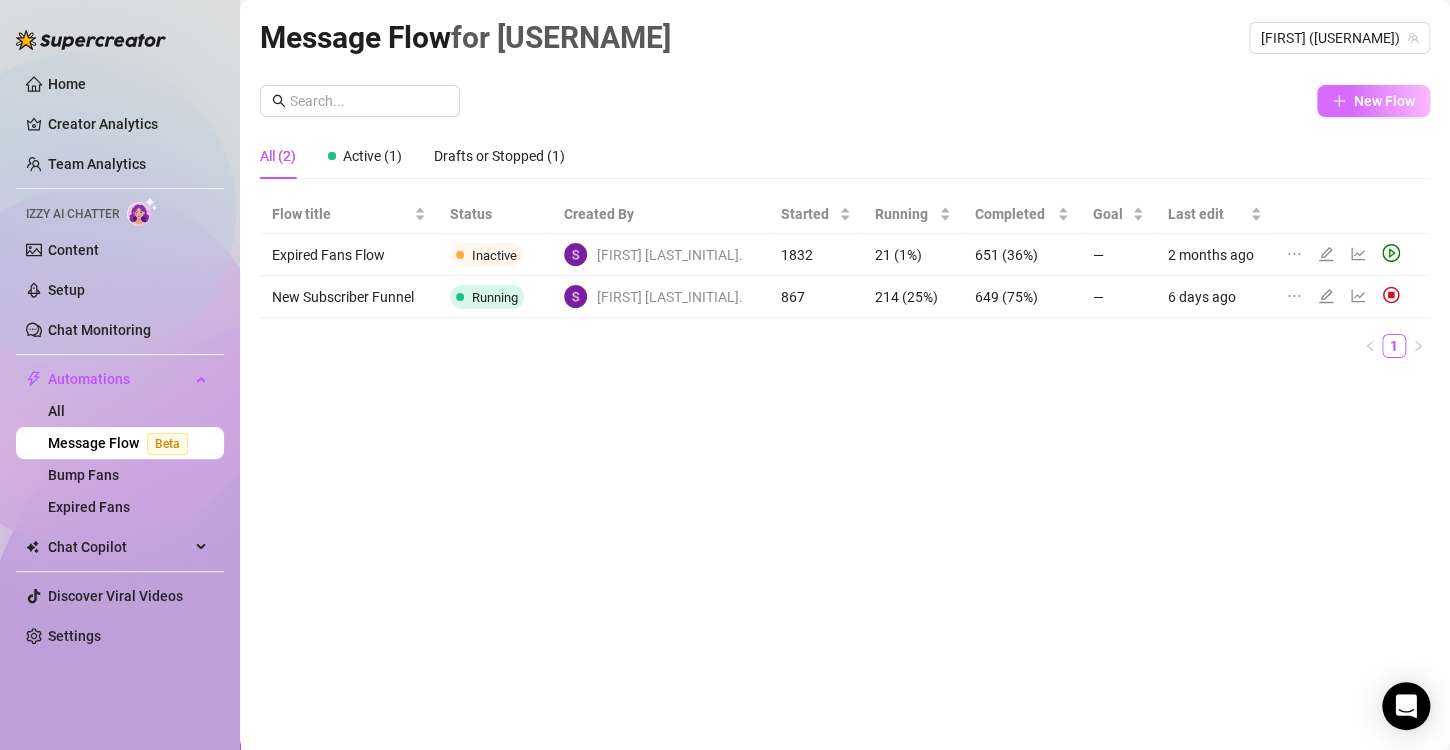 click on "New Flow" at bounding box center [1373, 101] 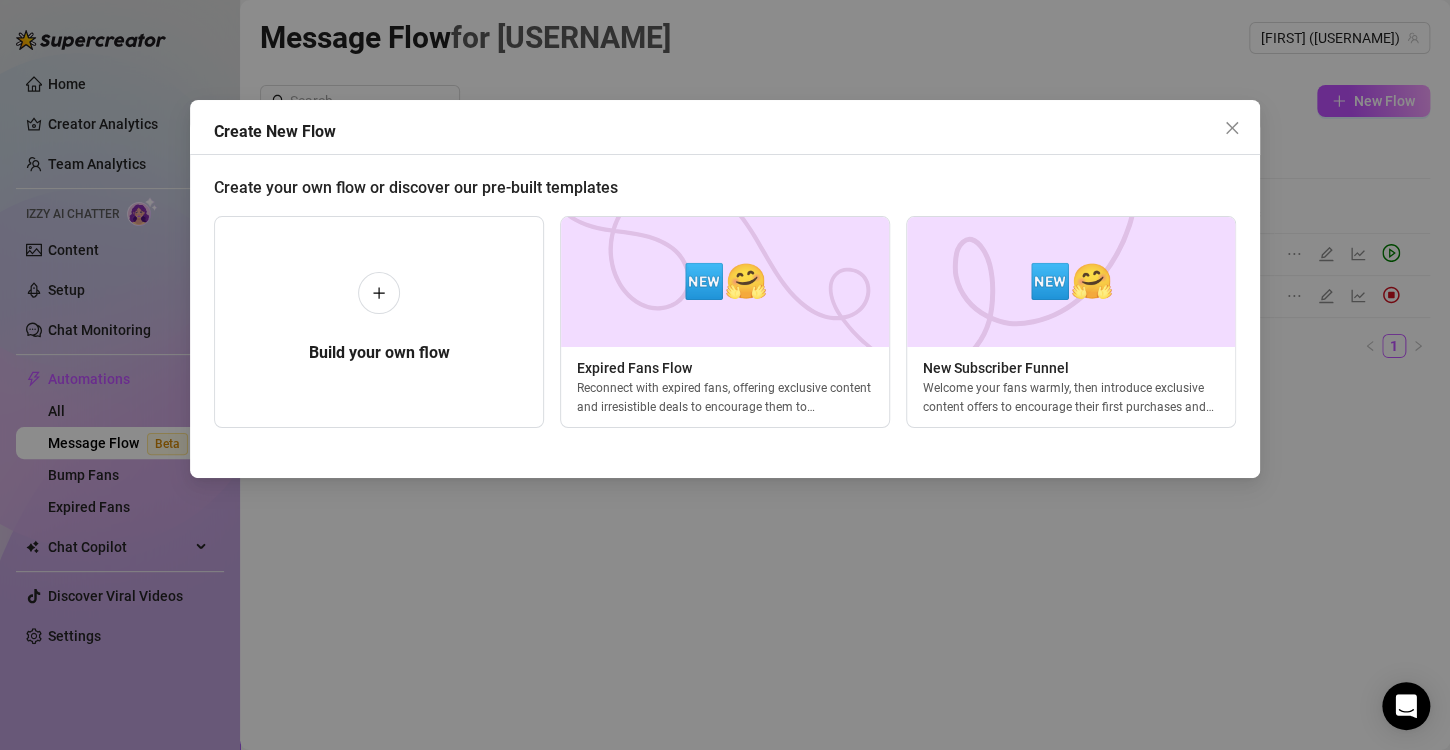 drag, startPoint x: 509, startPoint y: 455, endPoint x: 550, endPoint y: 434, distance: 46.06517 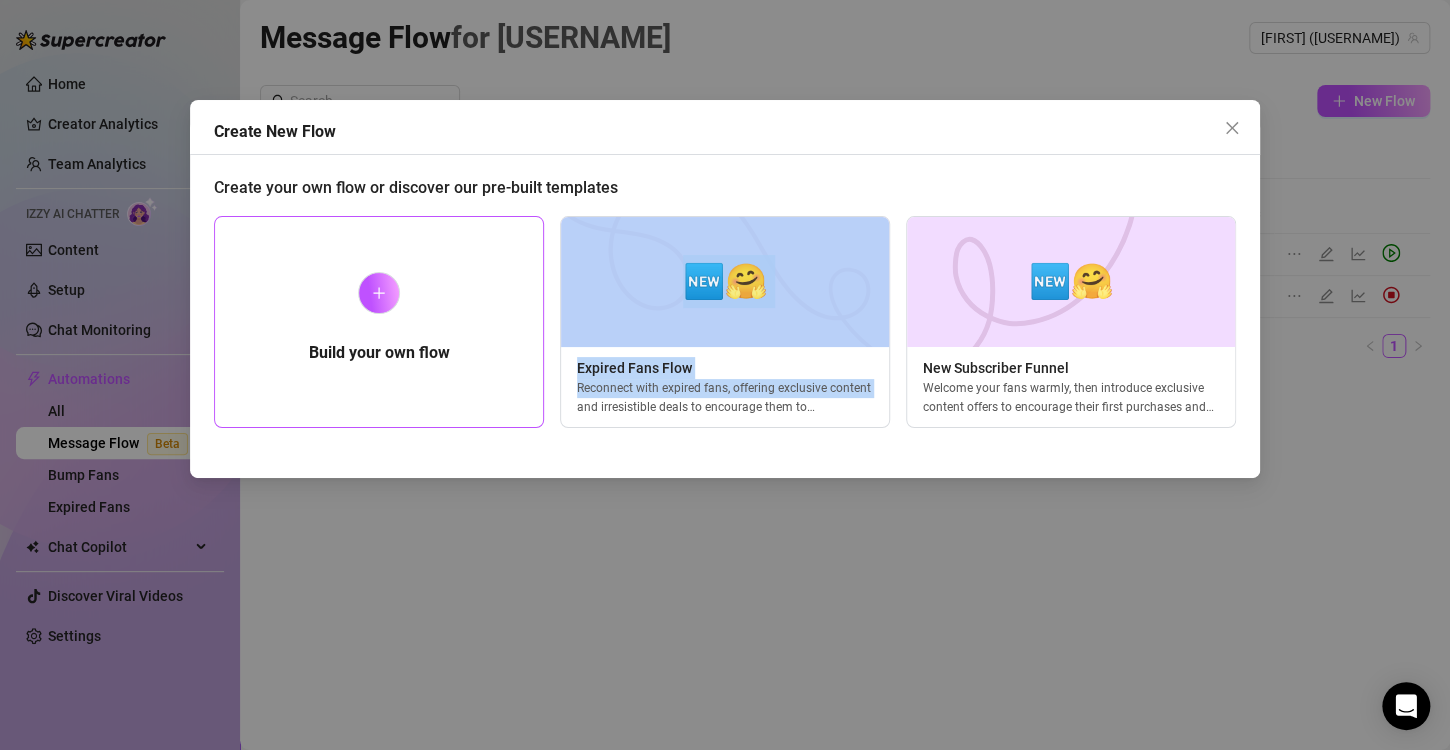 click on "Build your own flow" at bounding box center [379, 322] 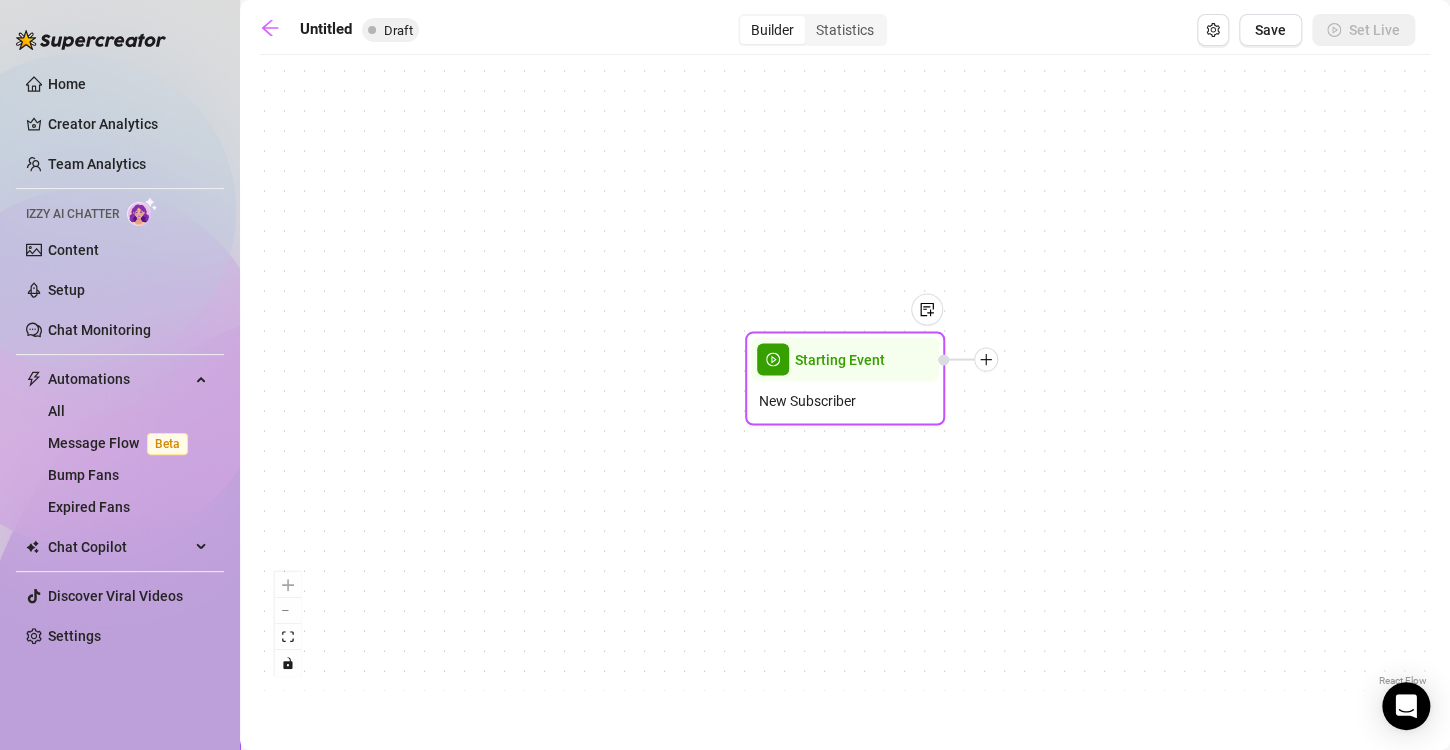 click on "New Subscriber" at bounding box center (845, 401) 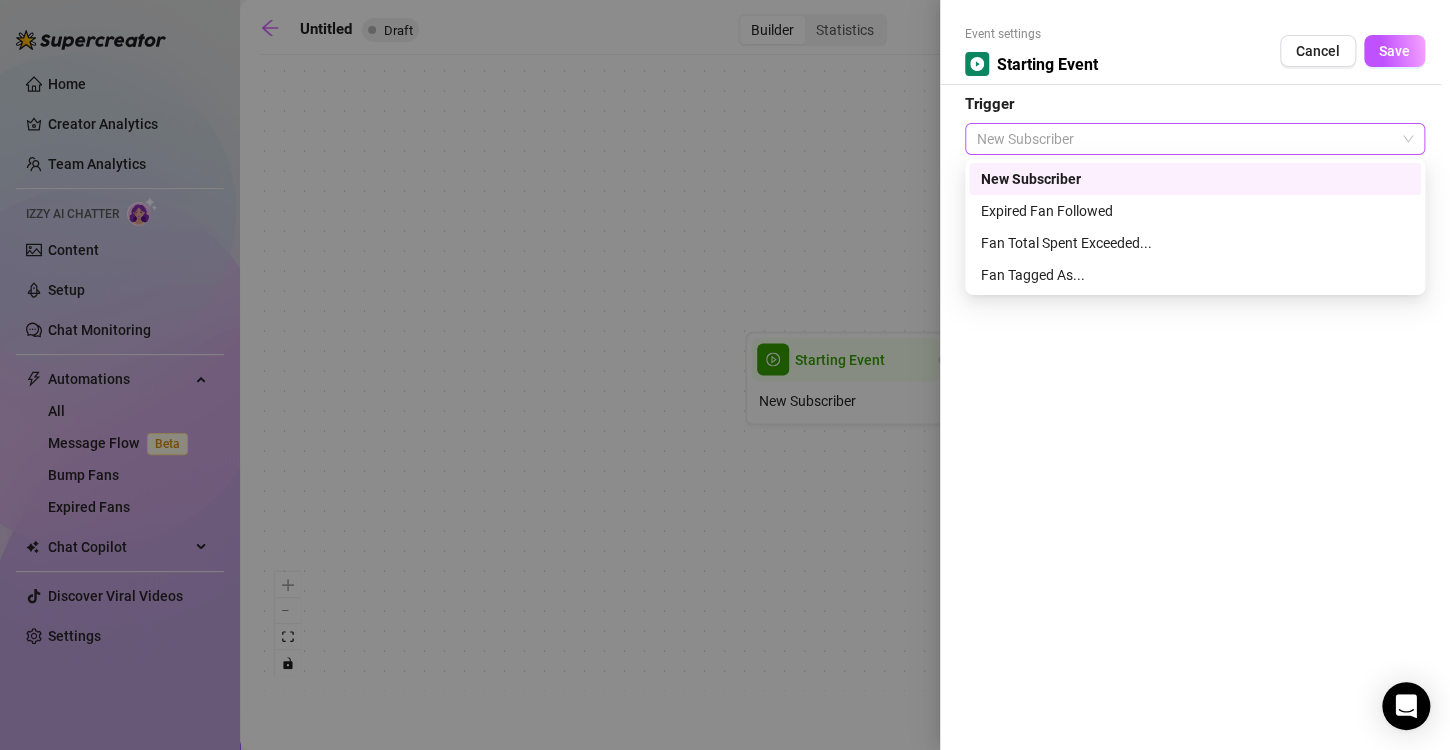 click on "New Subscriber" at bounding box center (1195, 139) 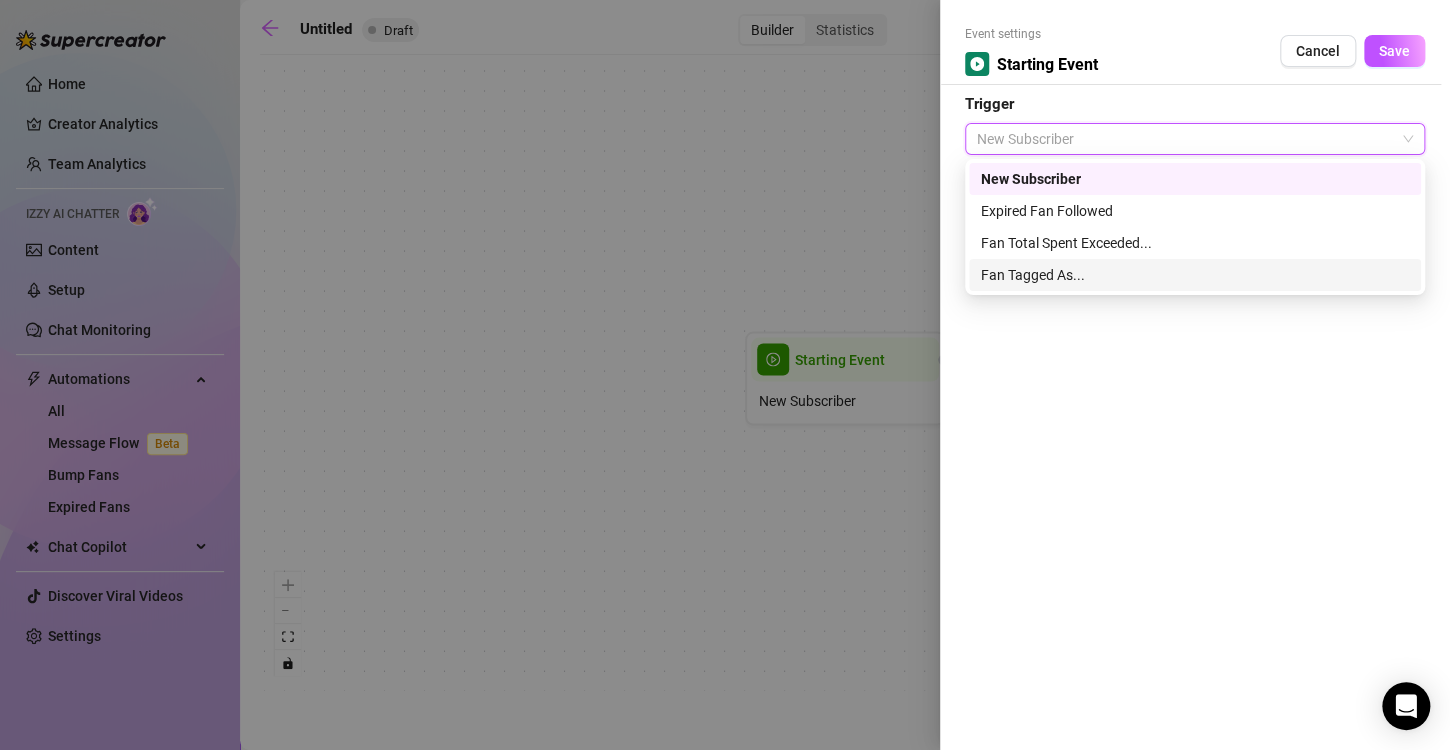 click on "Fan Tagged As..." at bounding box center [1195, 275] 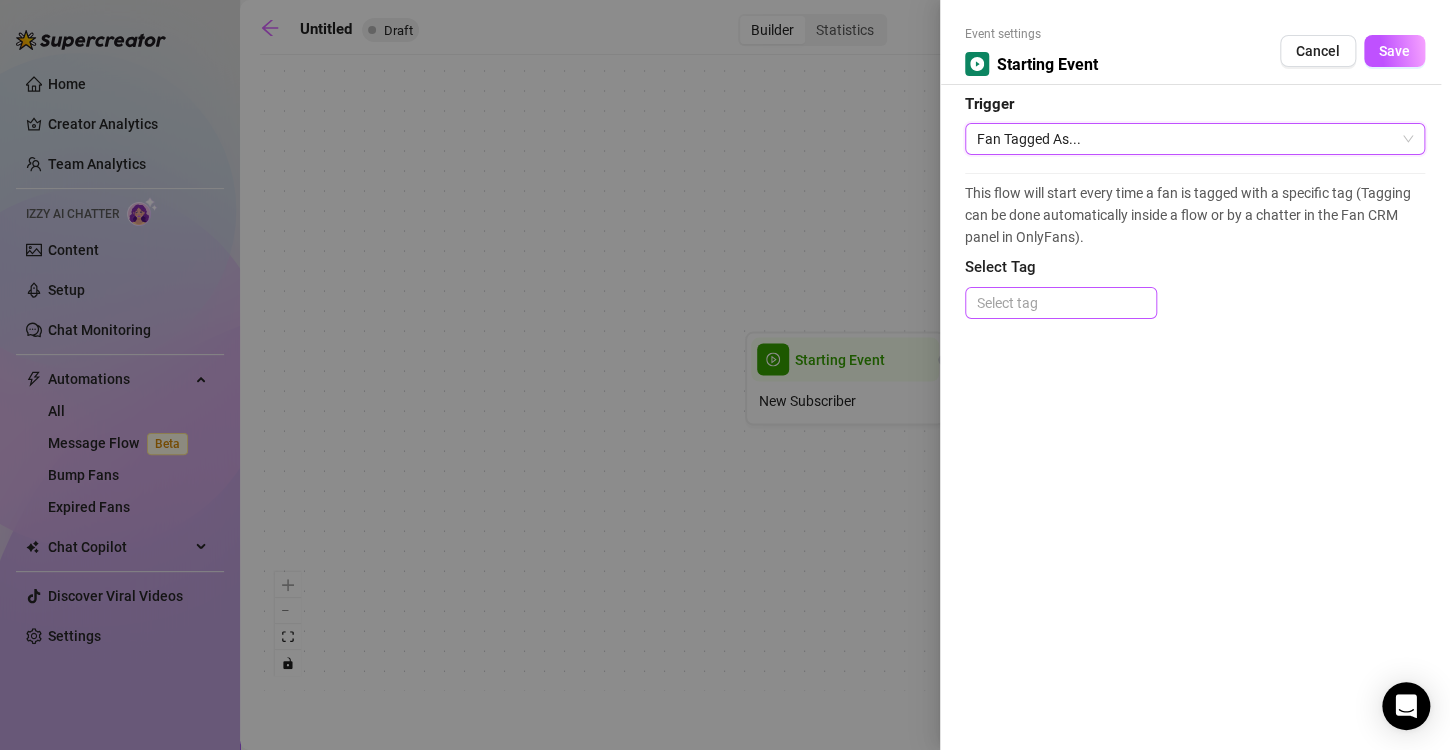 click at bounding box center (1061, 303) 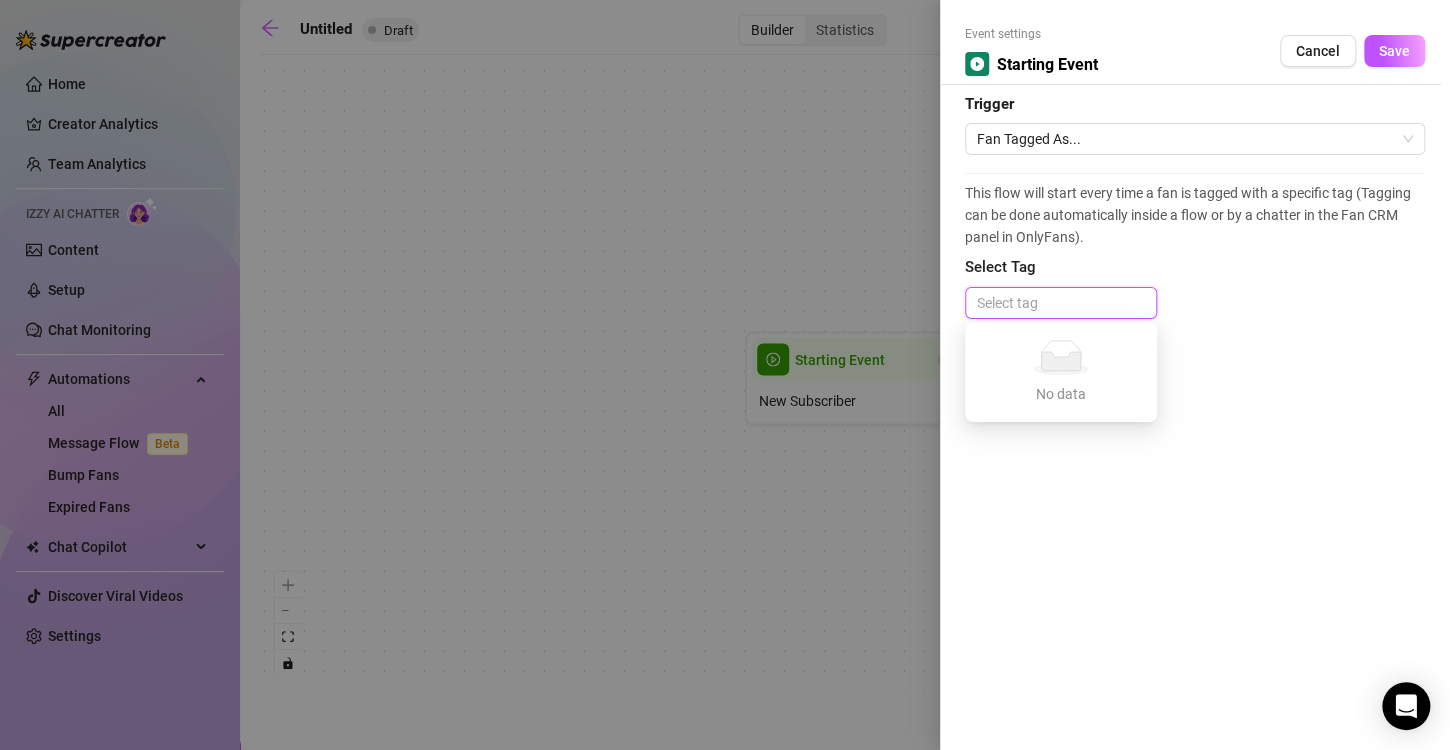click at bounding box center (1061, 303) 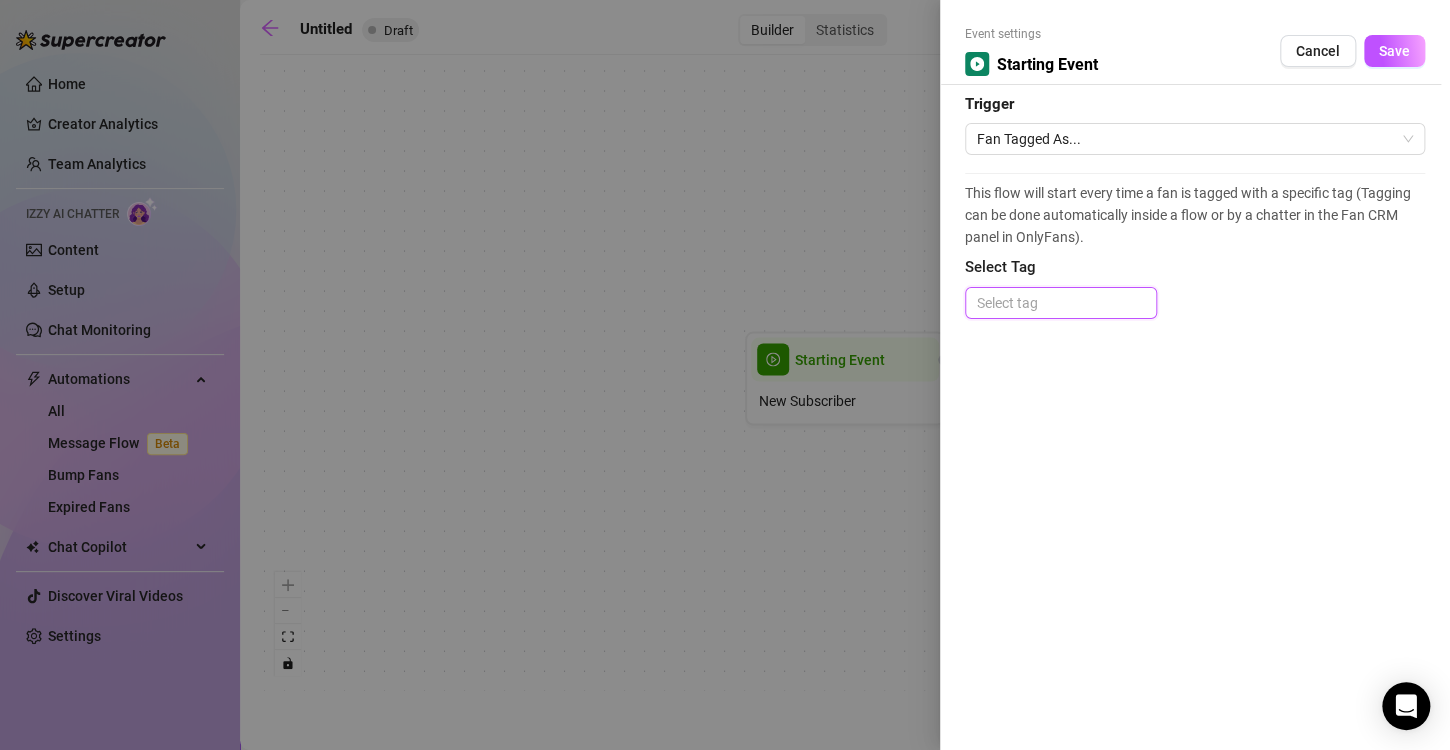 click at bounding box center [1061, 303] 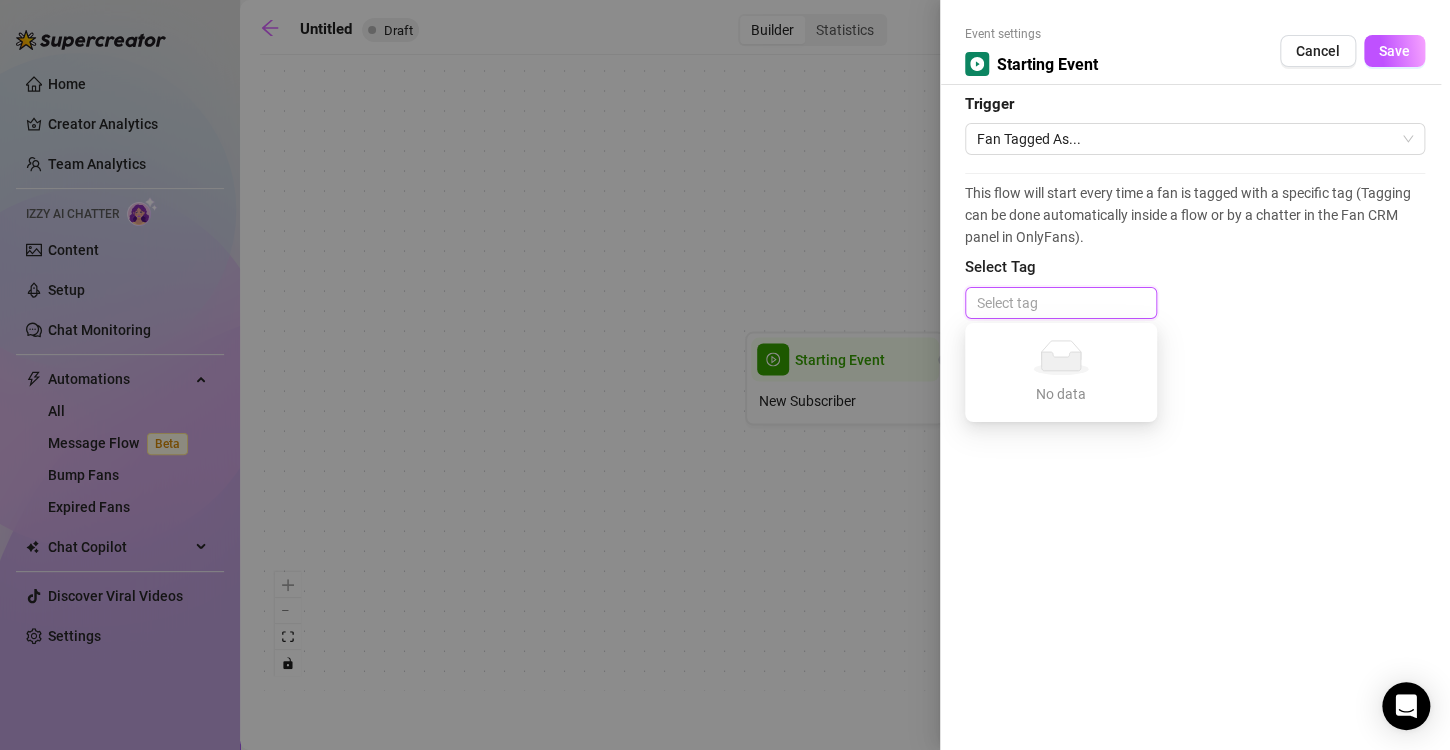 click on "No data" at bounding box center [1061, 394] 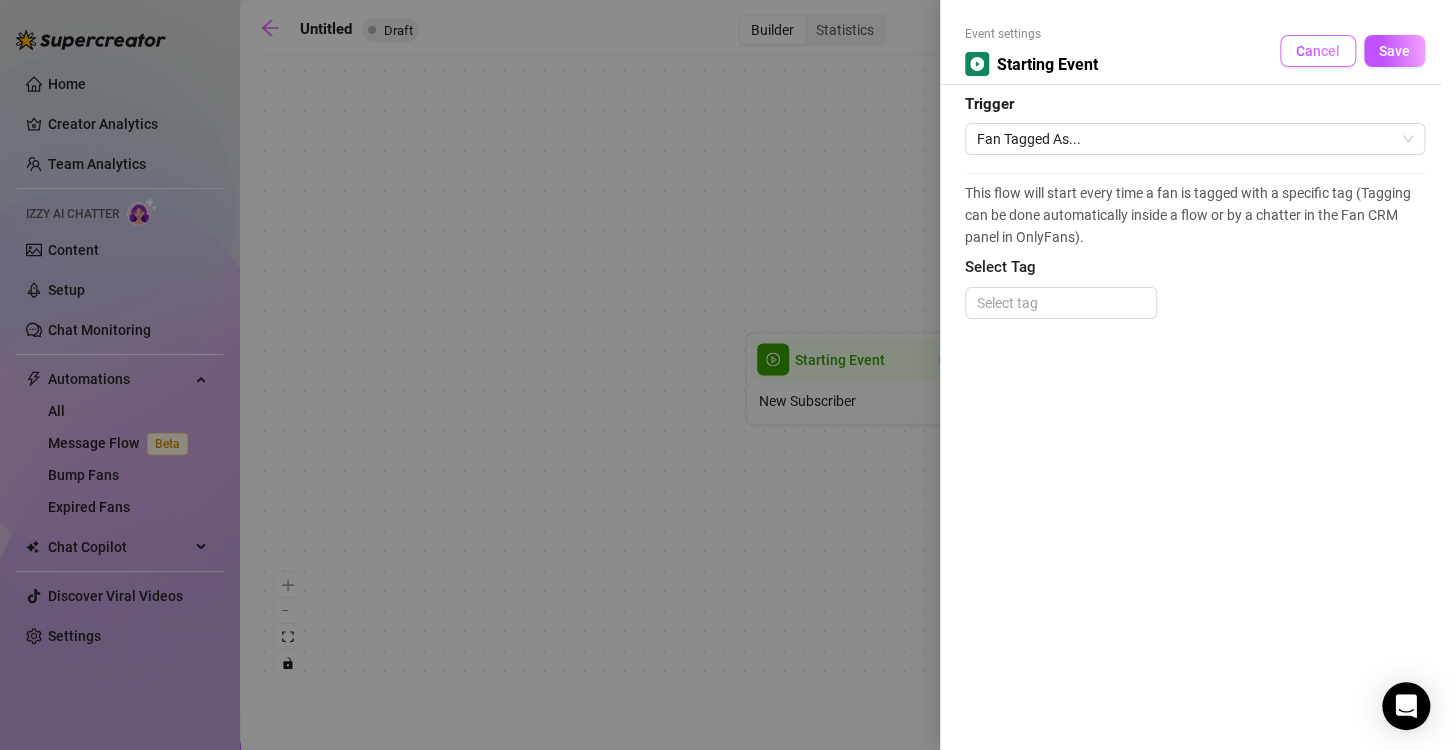 click on "Cancel" at bounding box center (1318, 51) 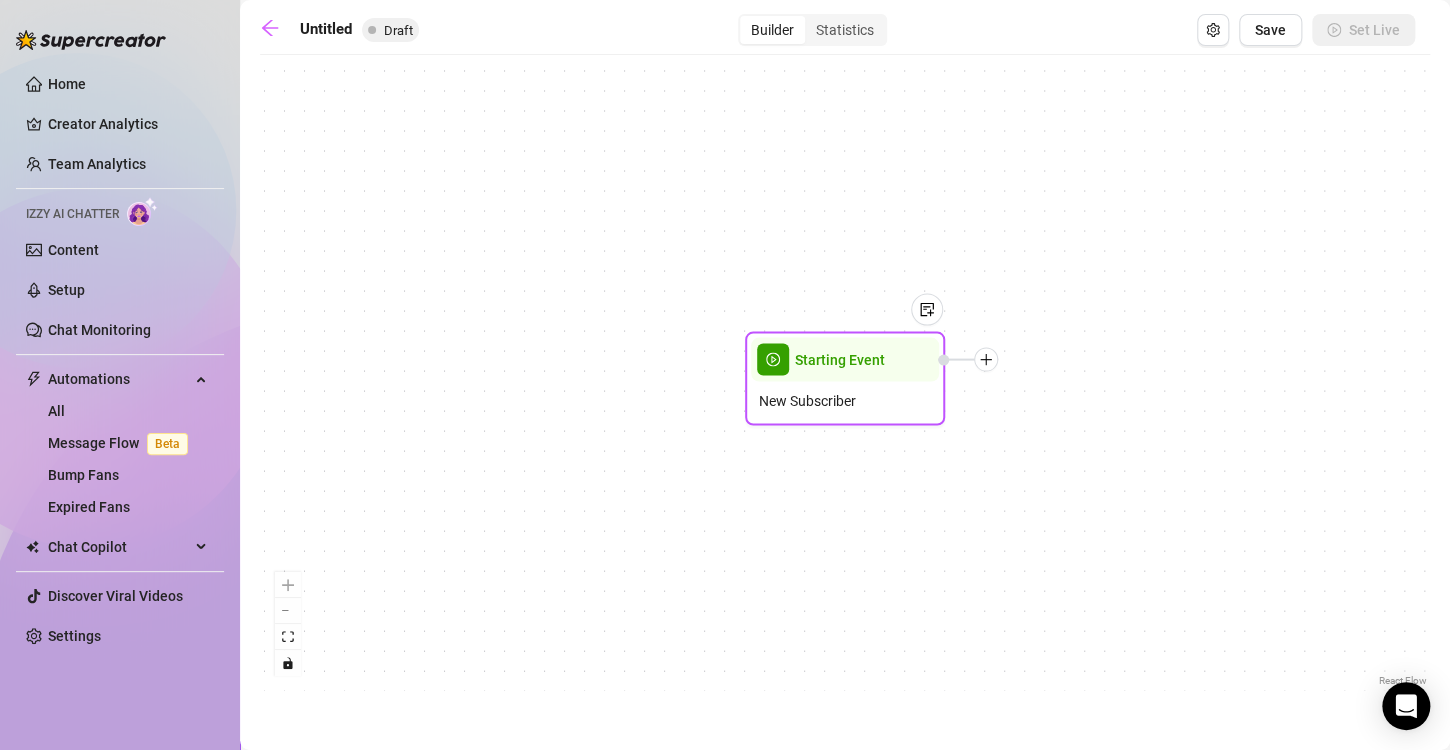 click 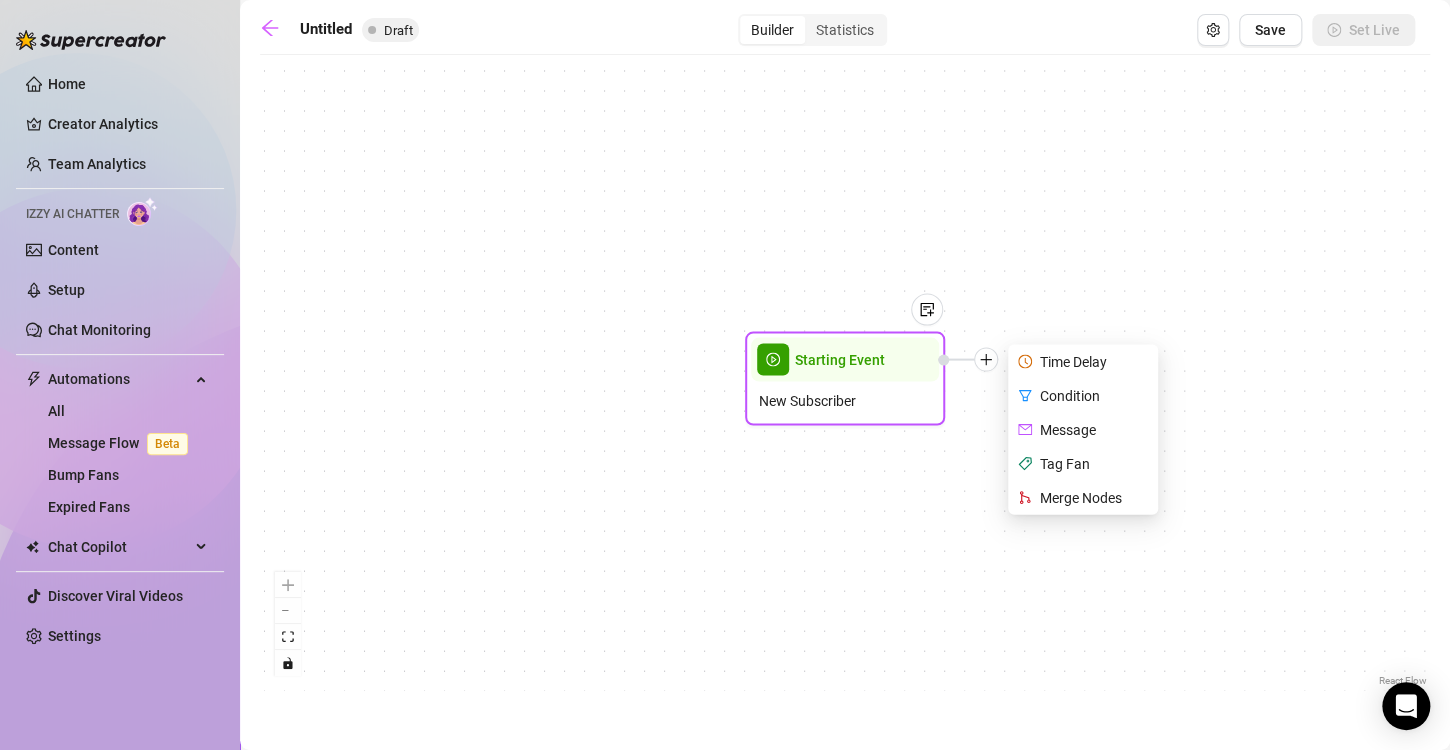 click on "Tag Fan" at bounding box center (1085, 464) 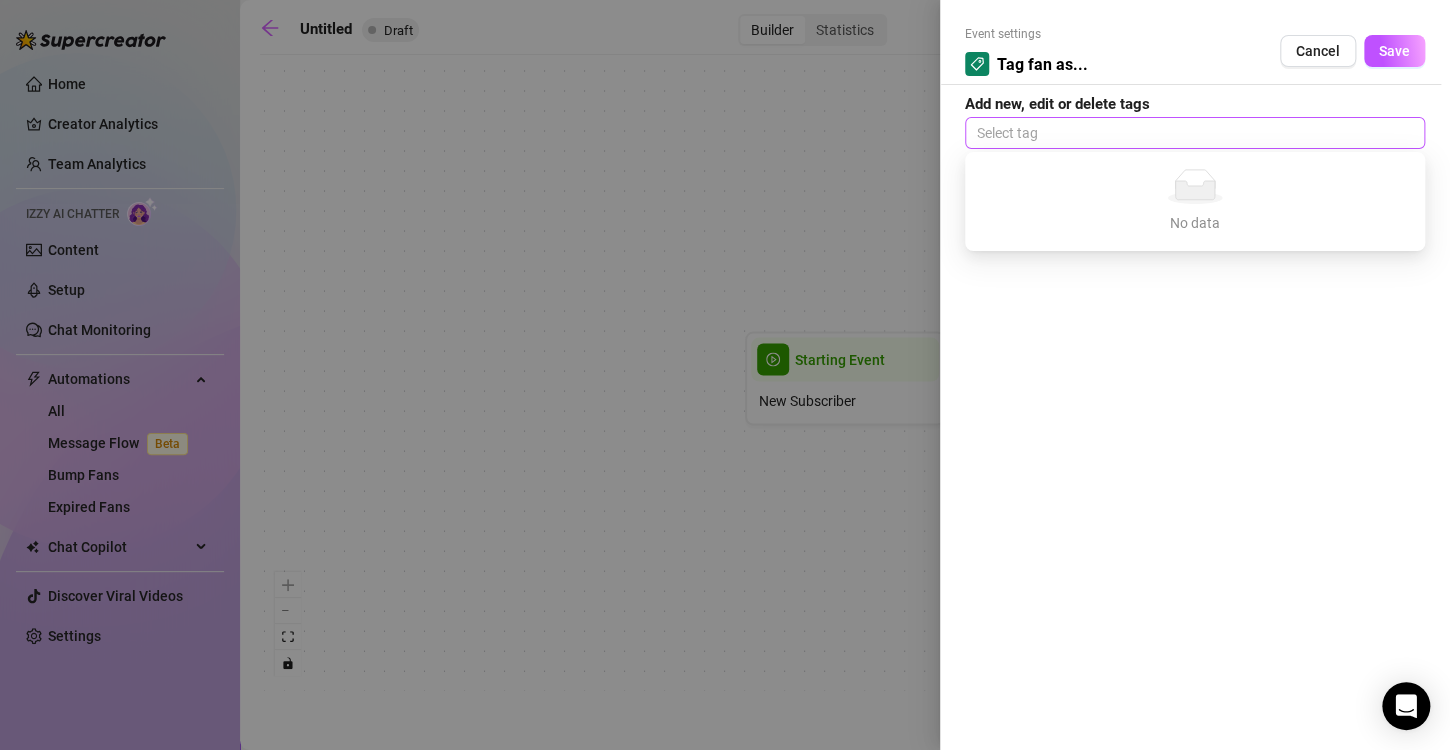 click at bounding box center (1195, 133) 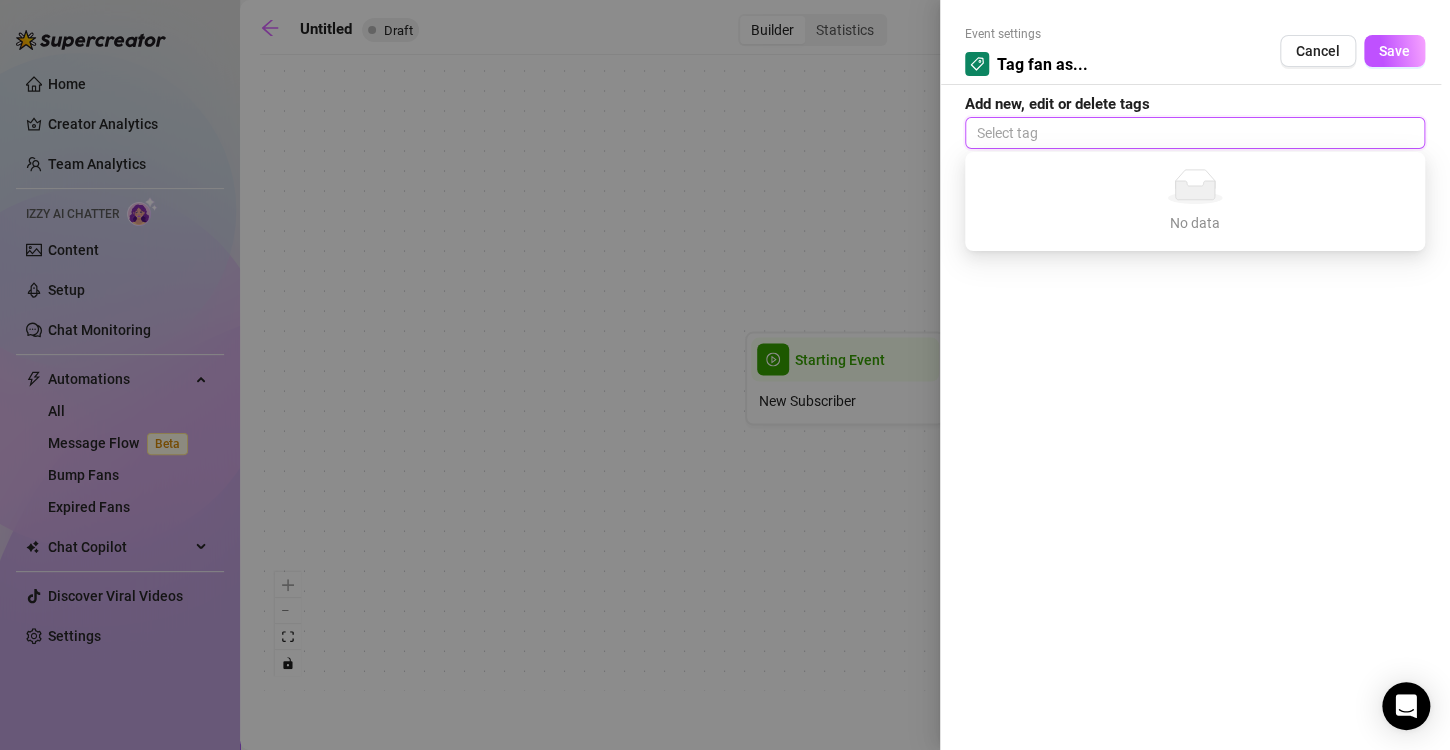 click on "Event settings Tag fan as... Cancel Save Add new, edit or delete tags   Select tag" at bounding box center (1195, 375) 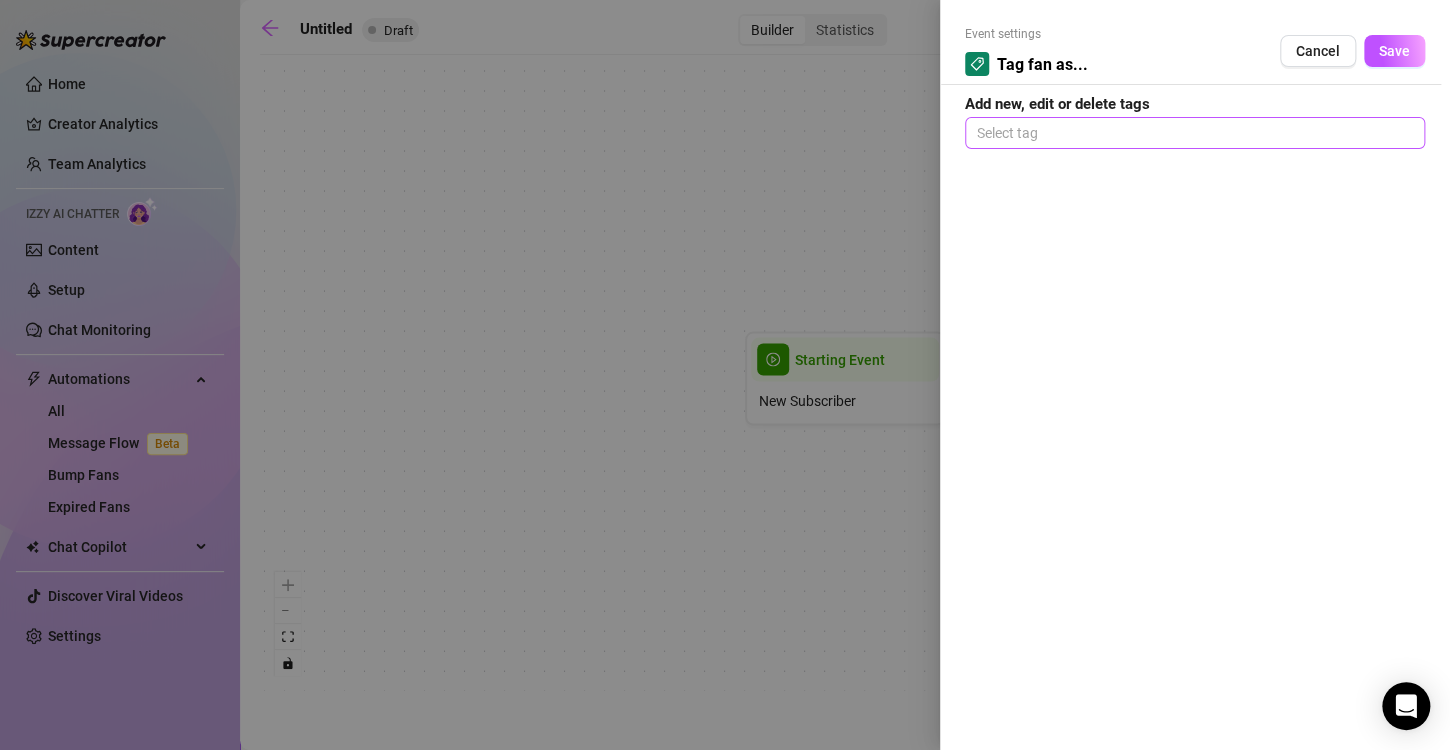 click at bounding box center (1195, 133) 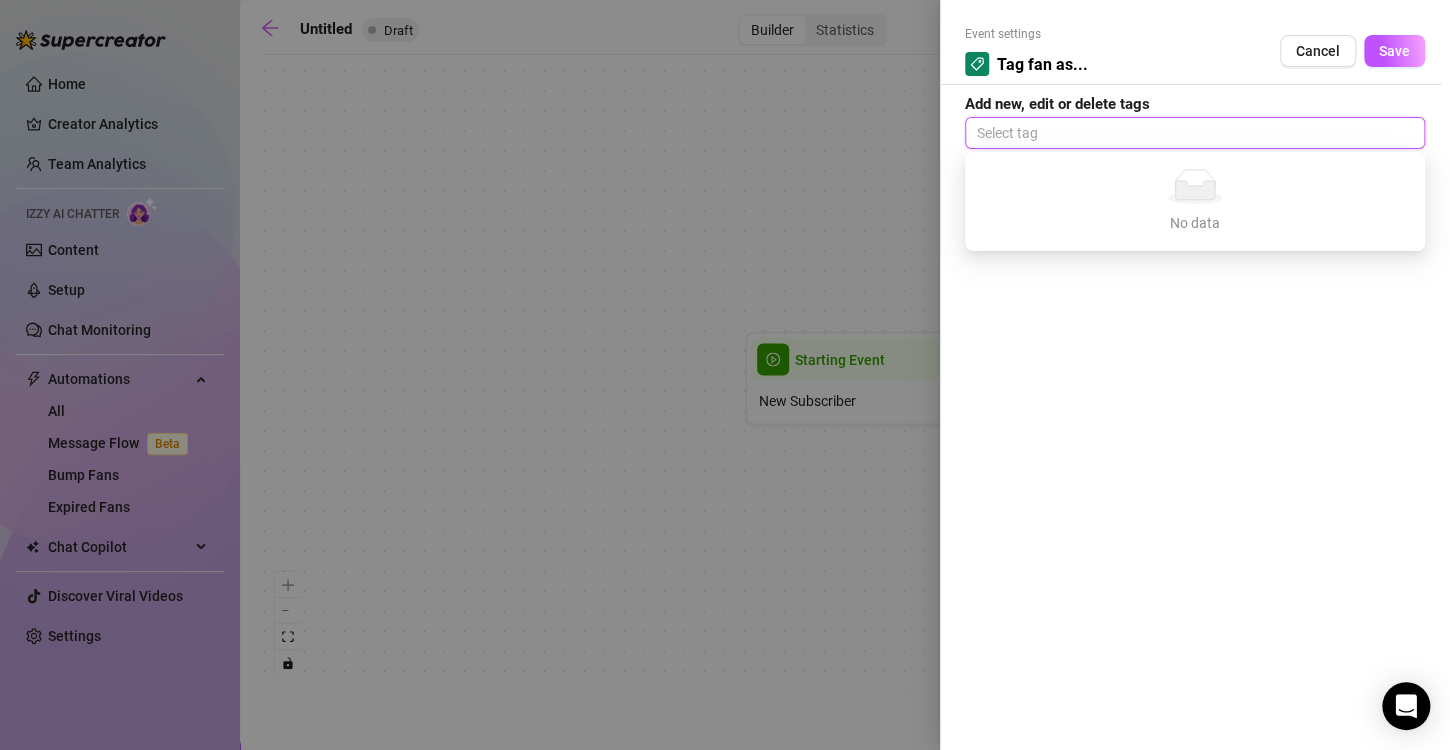 type on "g" 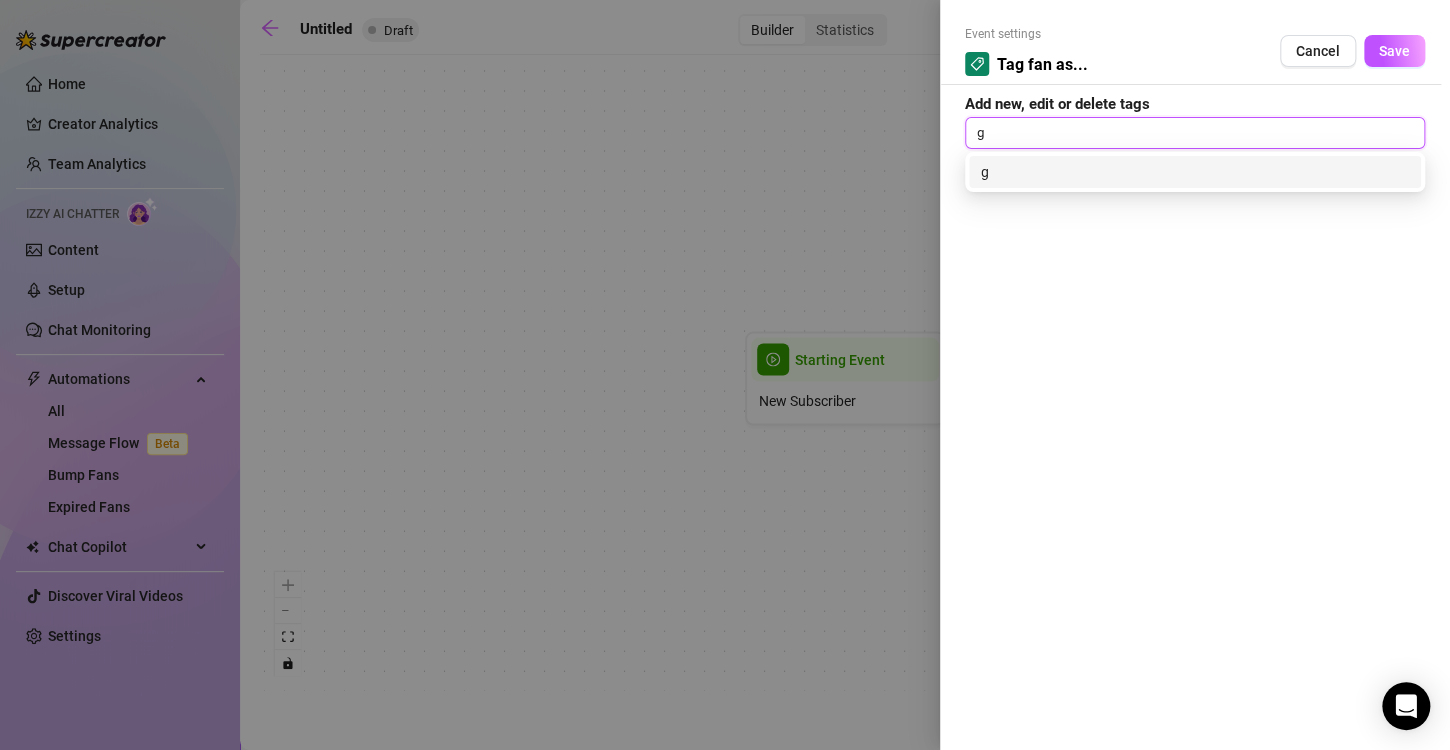 click on "g" at bounding box center [1195, 172] 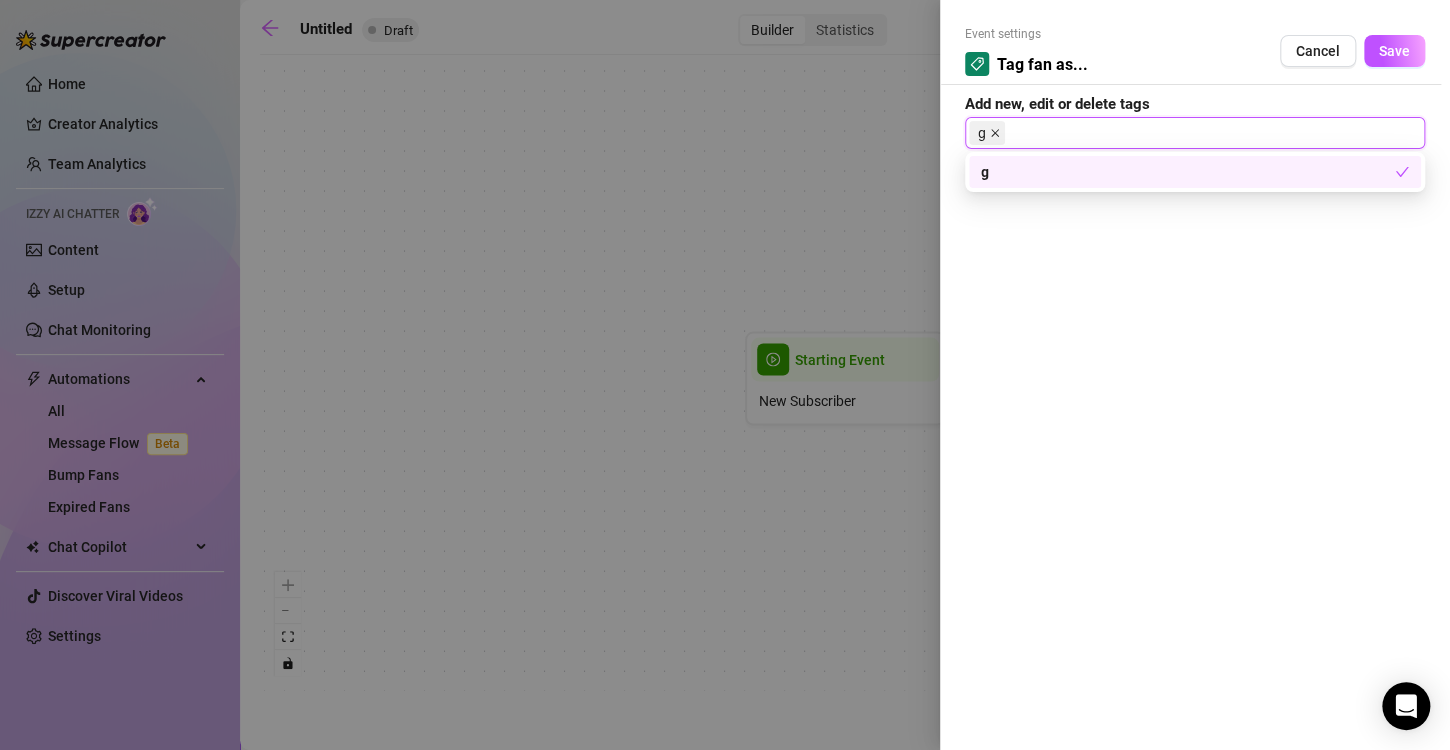 click at bounding box center (995, 133) 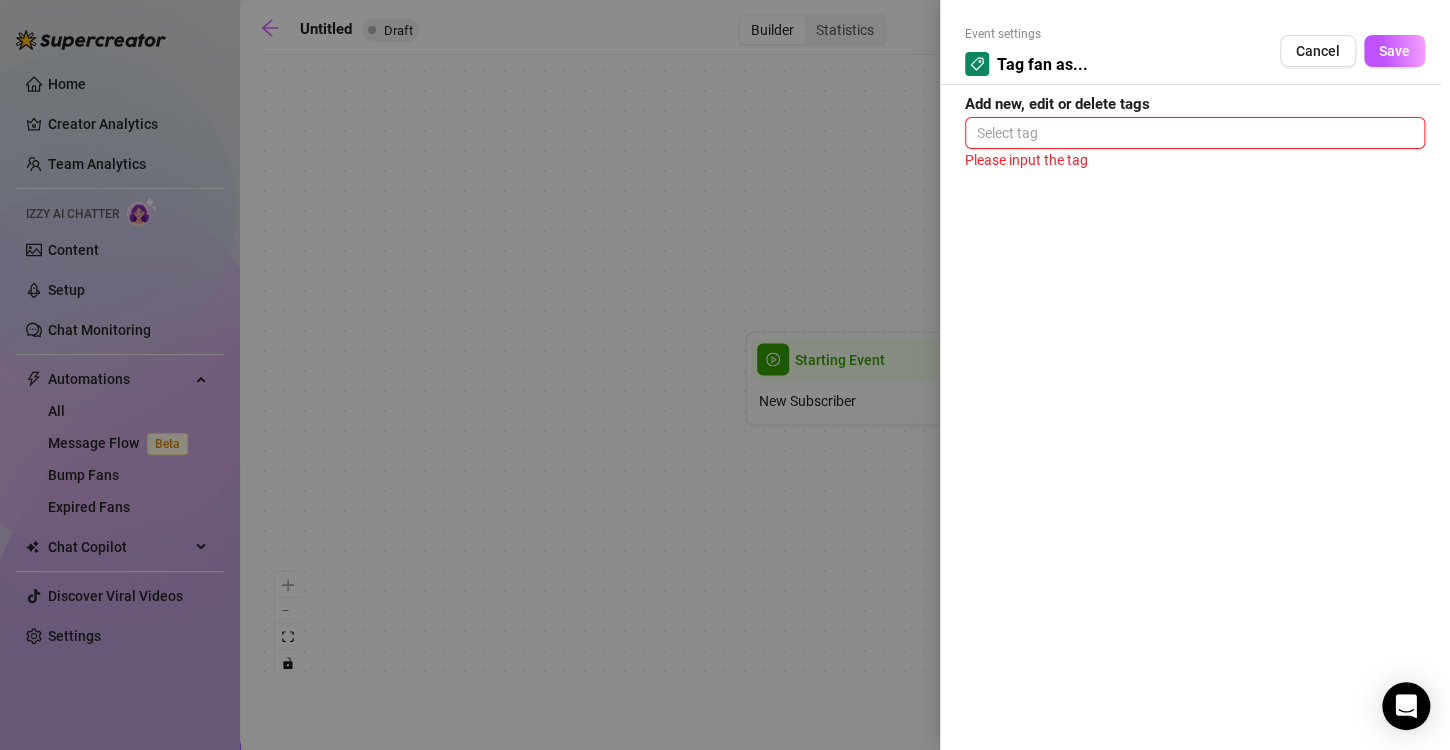 click at bounding box center [1195, 133] 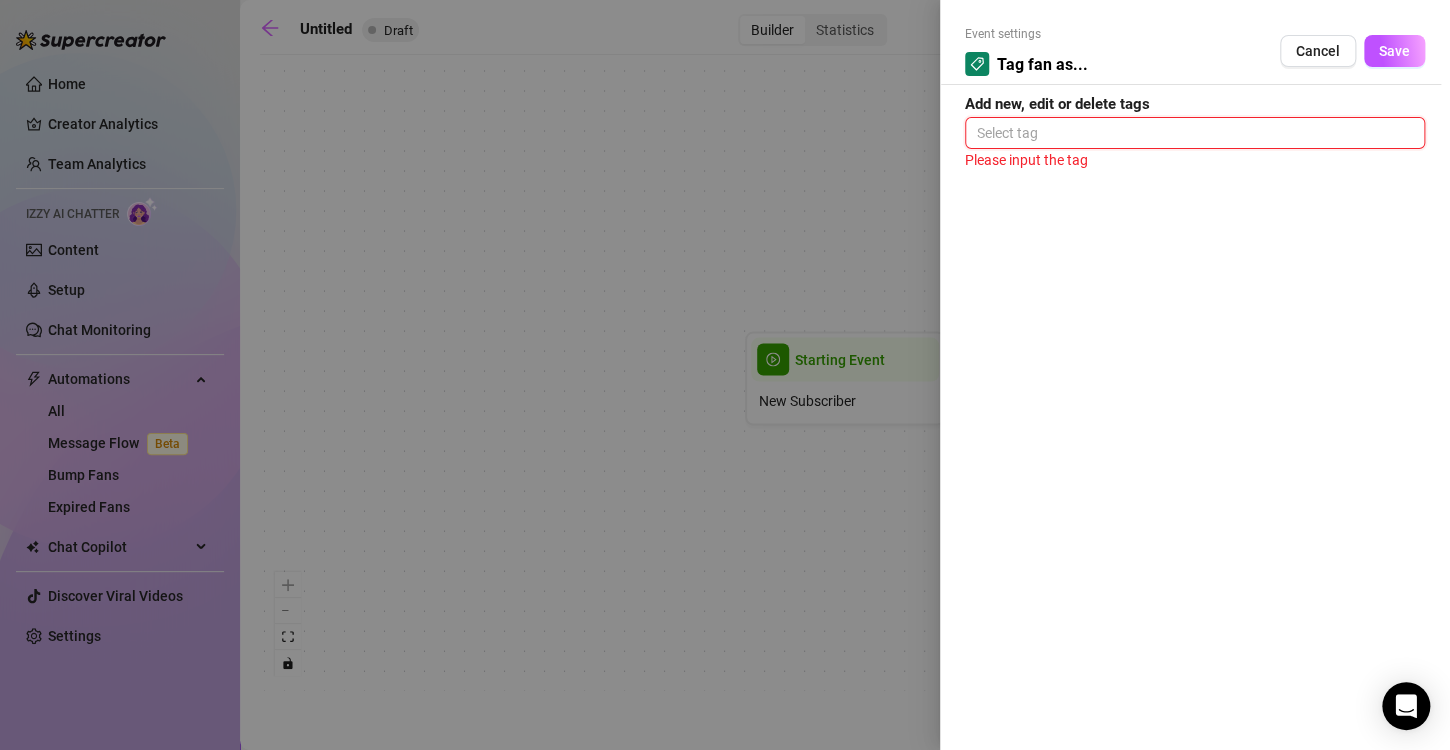 type on "j" 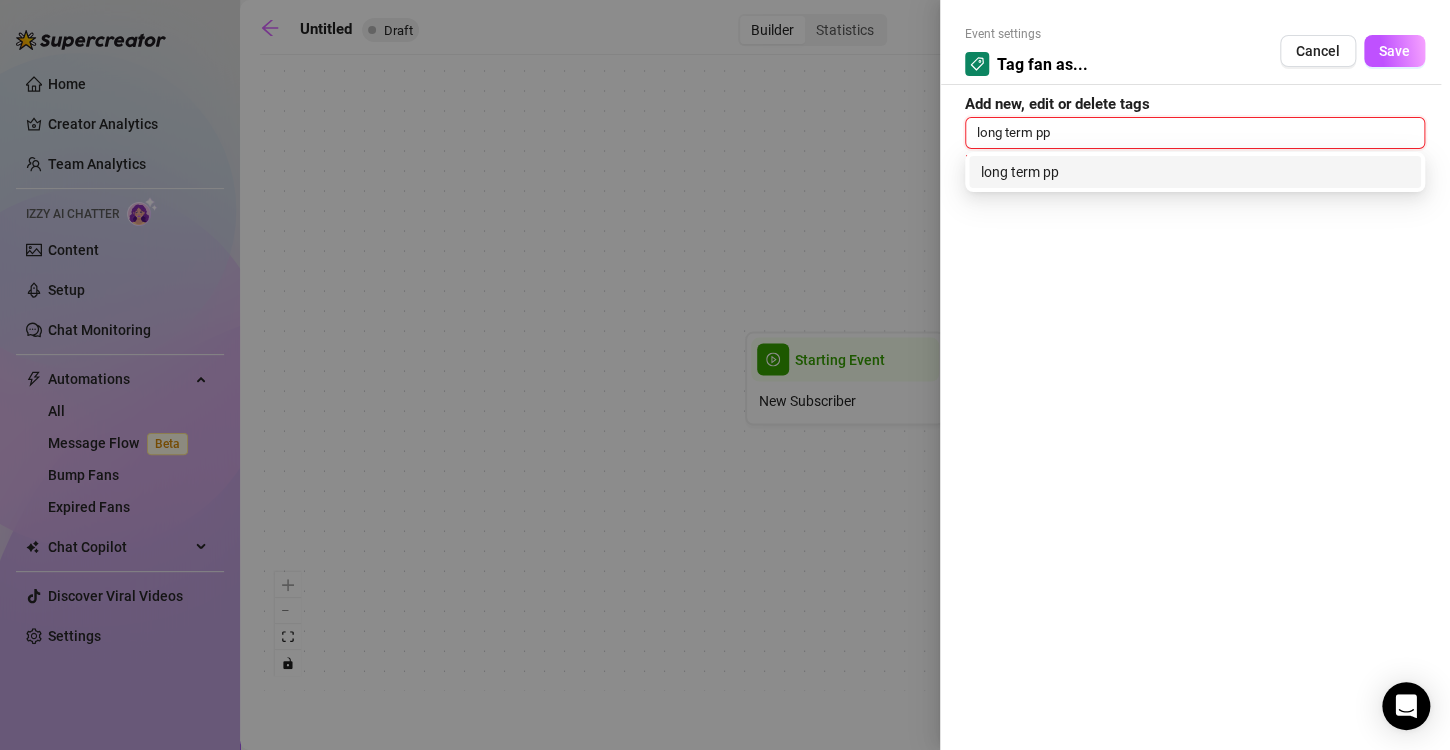 type on "long term ppv" 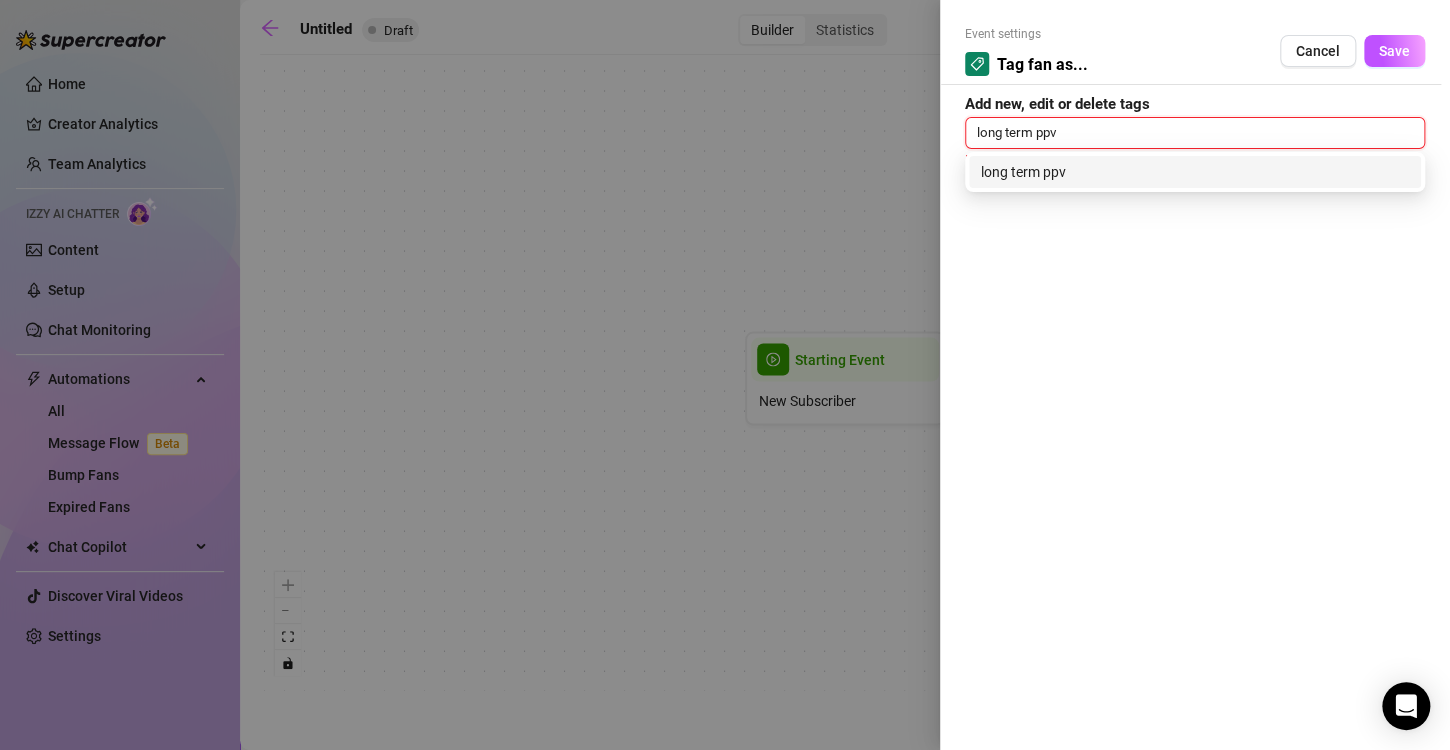 click on "long term ppv" at bounding box center [1195, 172] 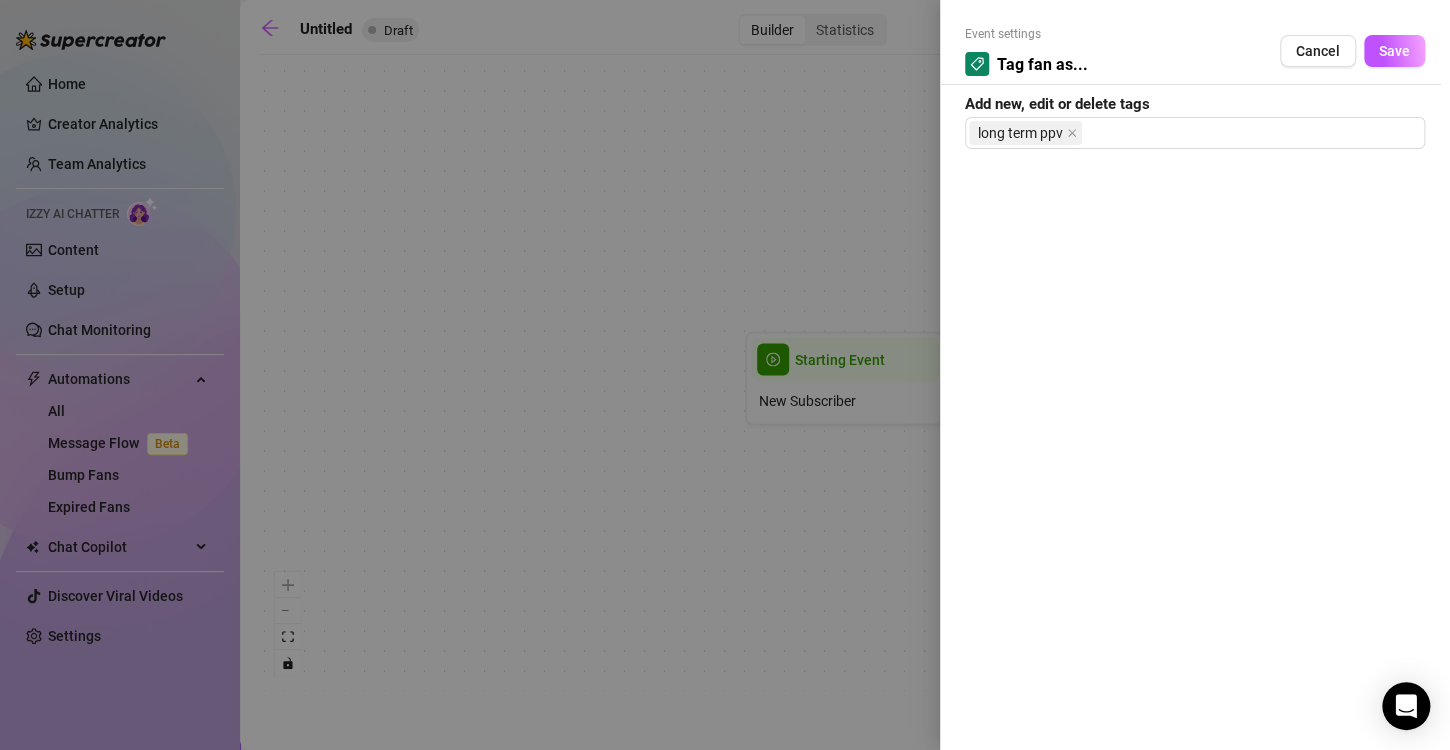click on "Event settings Tag fan as... Cancel Save Add new, edit or delete tags long term ppv" at bounding box center (1195, 375) 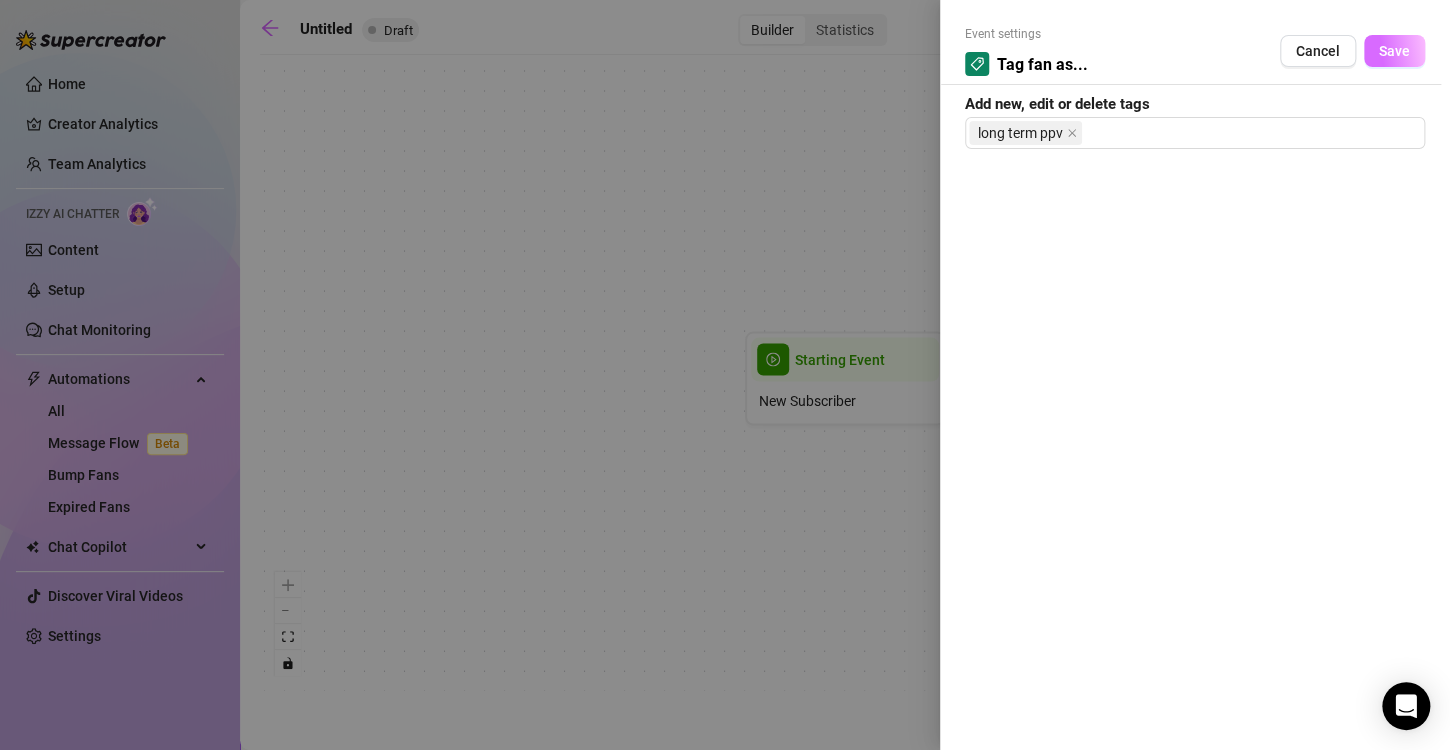 click on "Save" at bounding box center (1394, 51) 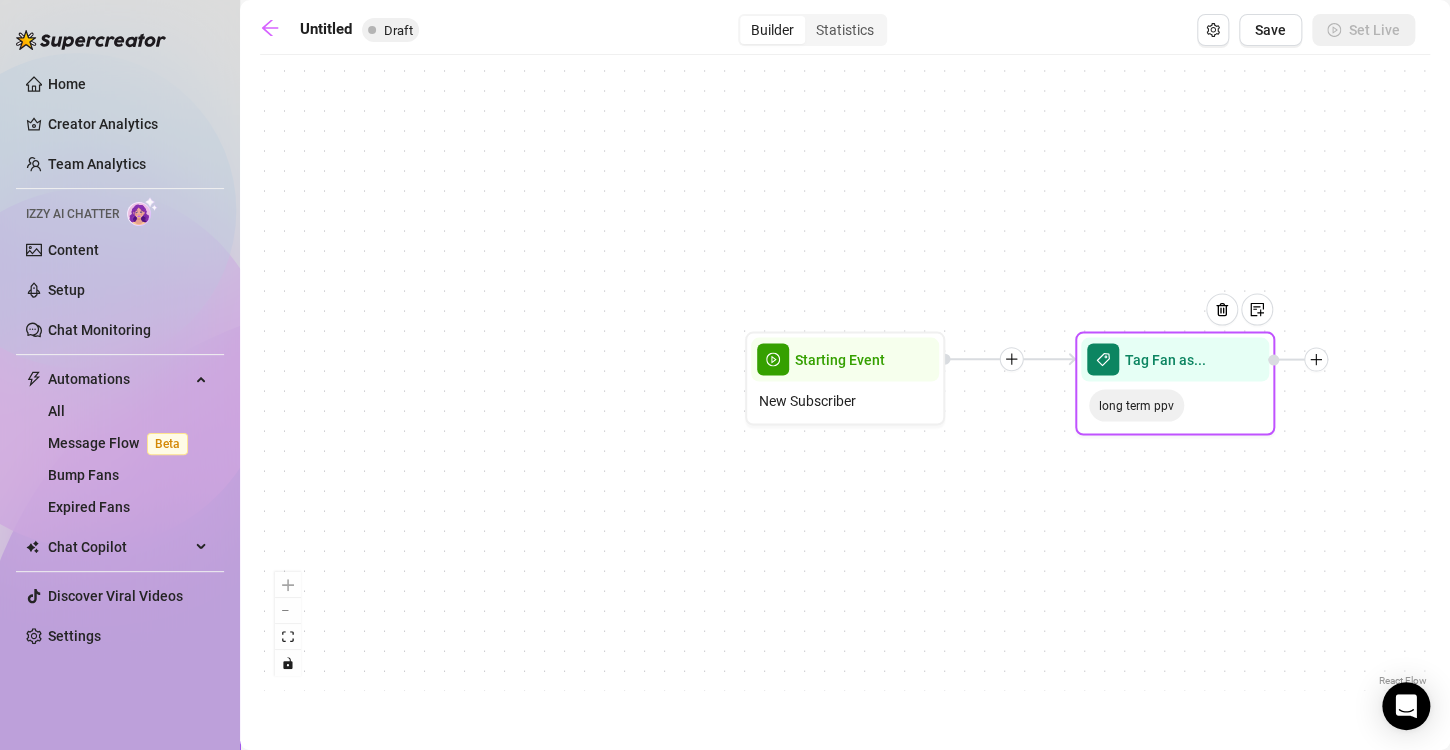 click on "Tag Fan as..." at bounding box center [1175, 360] 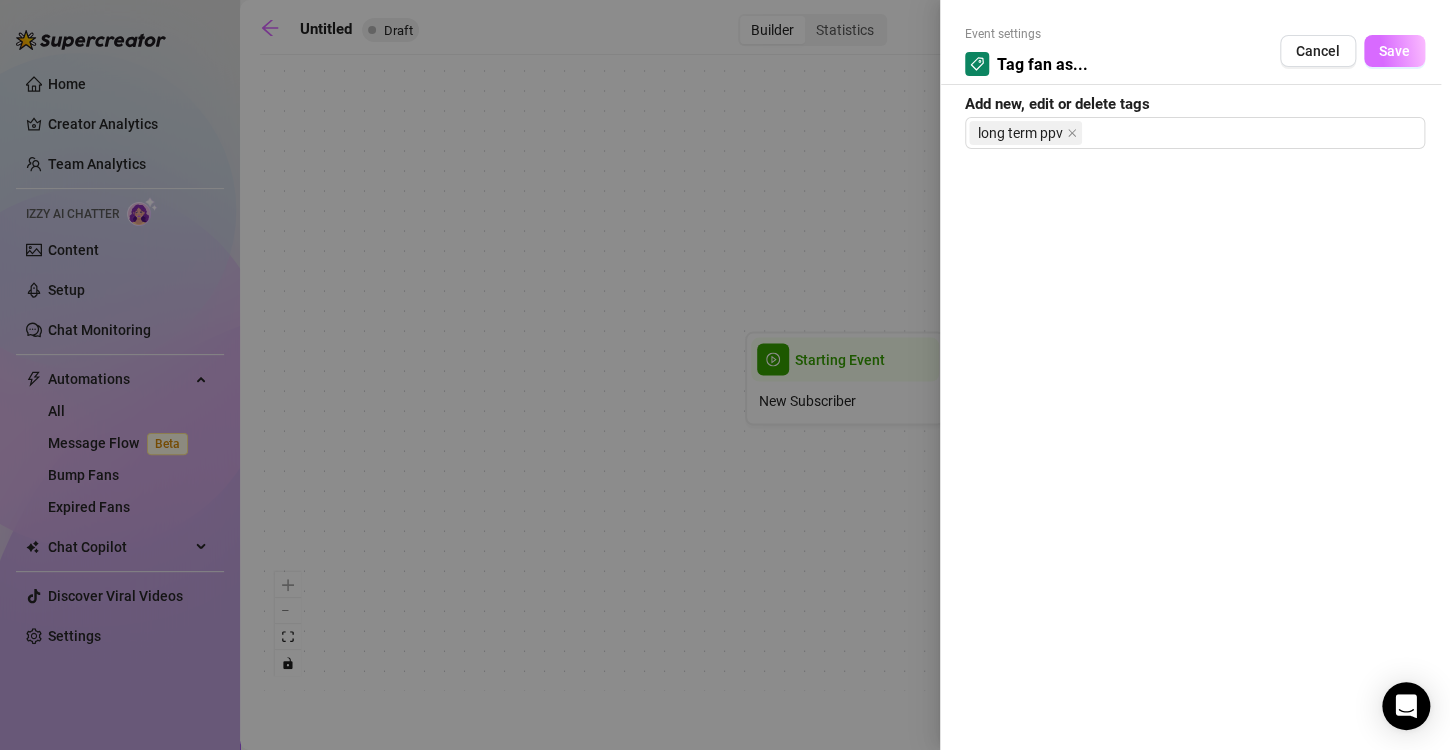 click on "Save" at bounding box center [1394, 51] 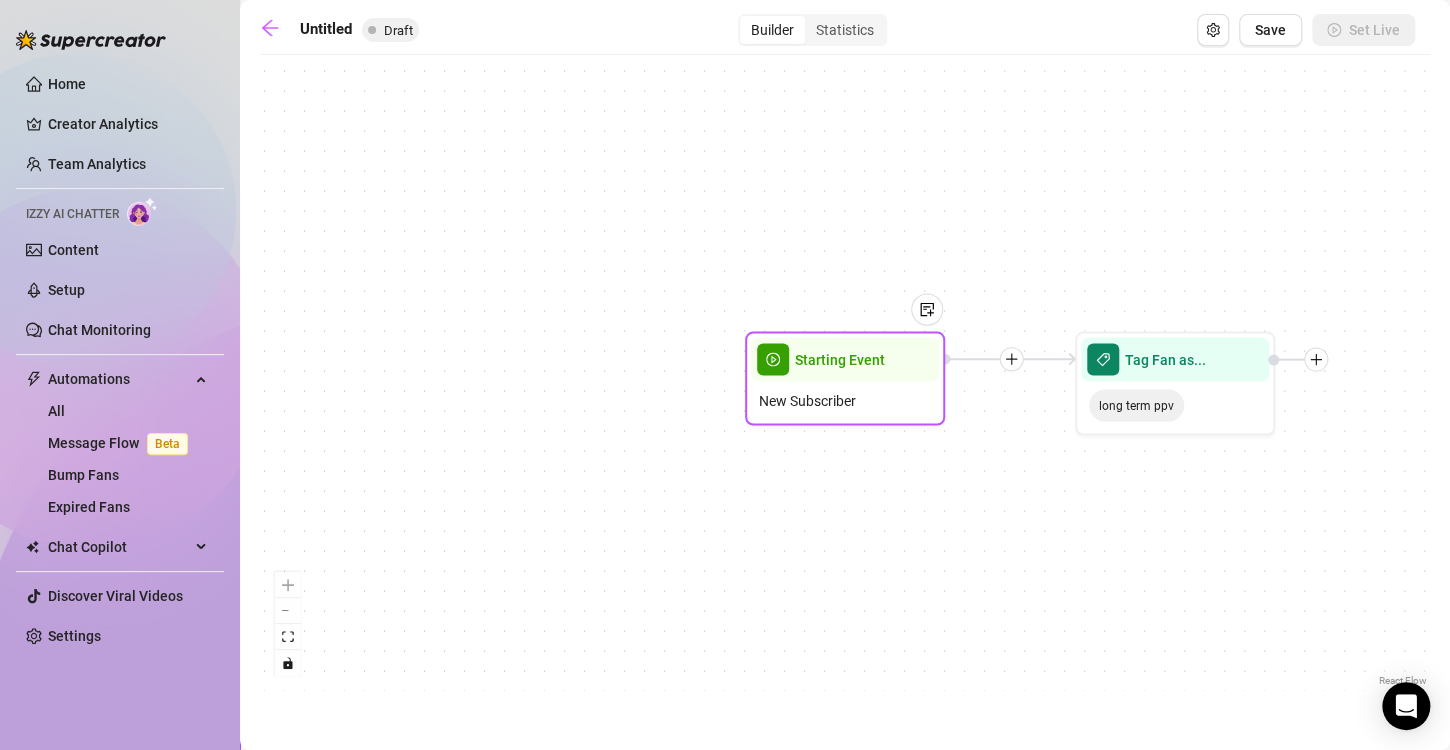 click on "New Subscriber" at bounding box center (845, 401) 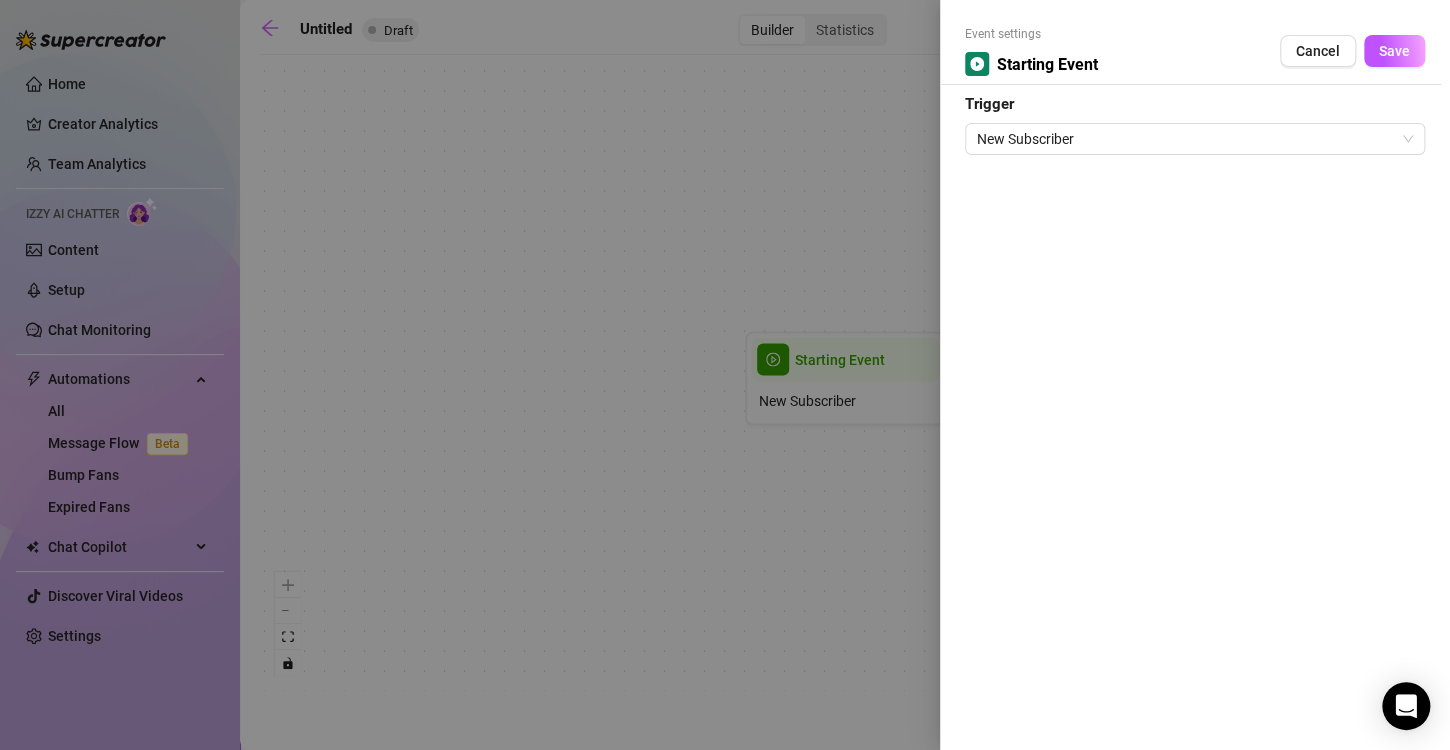 click at bounding box center [725, 375] 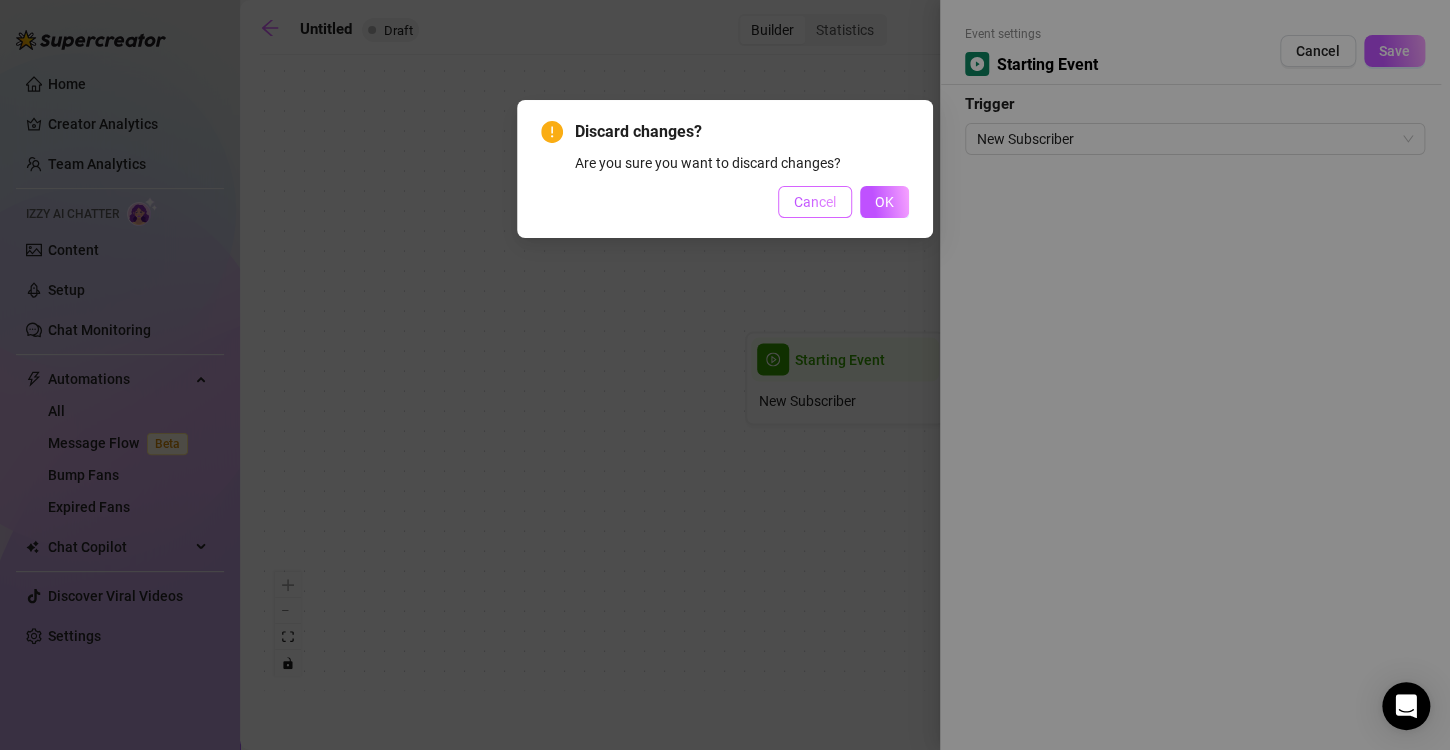 click on "Cancel" at bounding box center [815, 202] 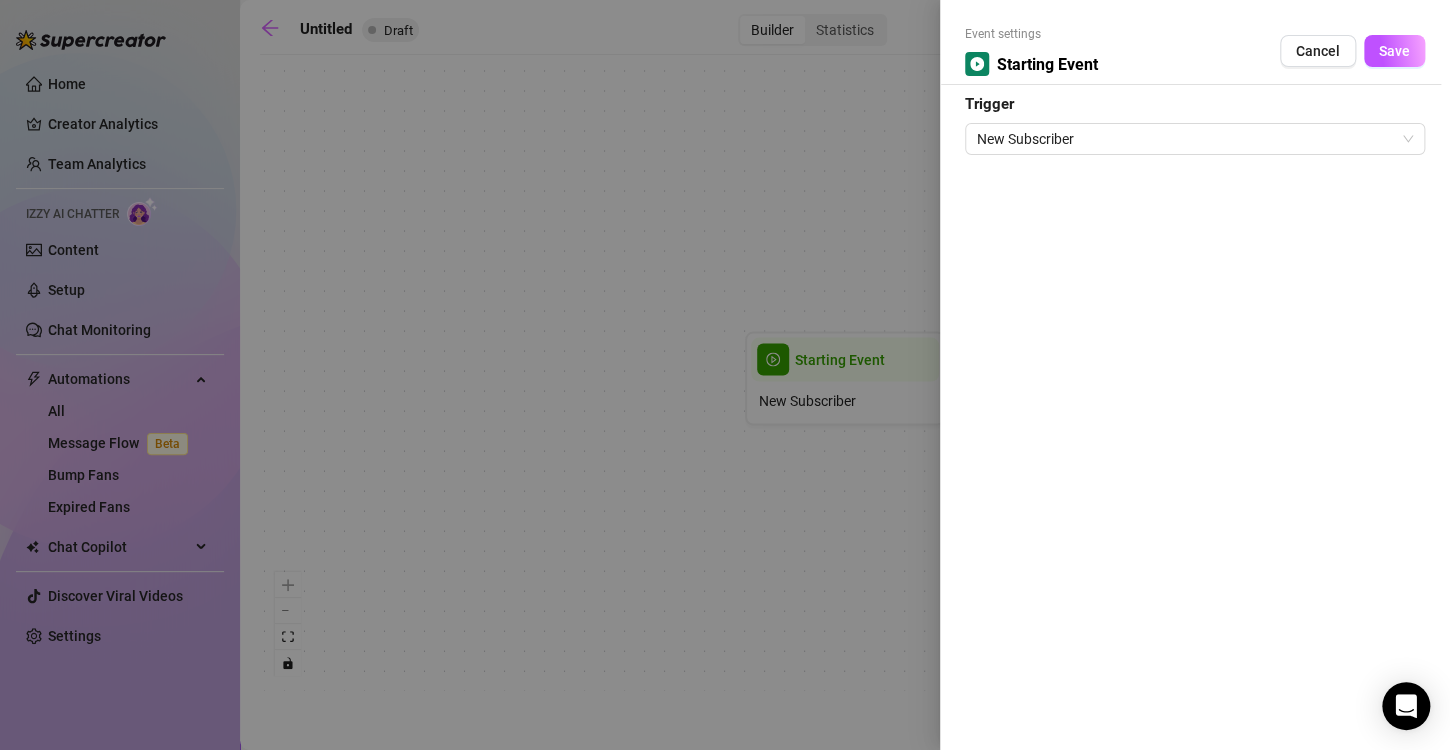 click on "Event settings Starting Event Cancel Save Trigger New Subscriber" at bounding box center (1195, 375) 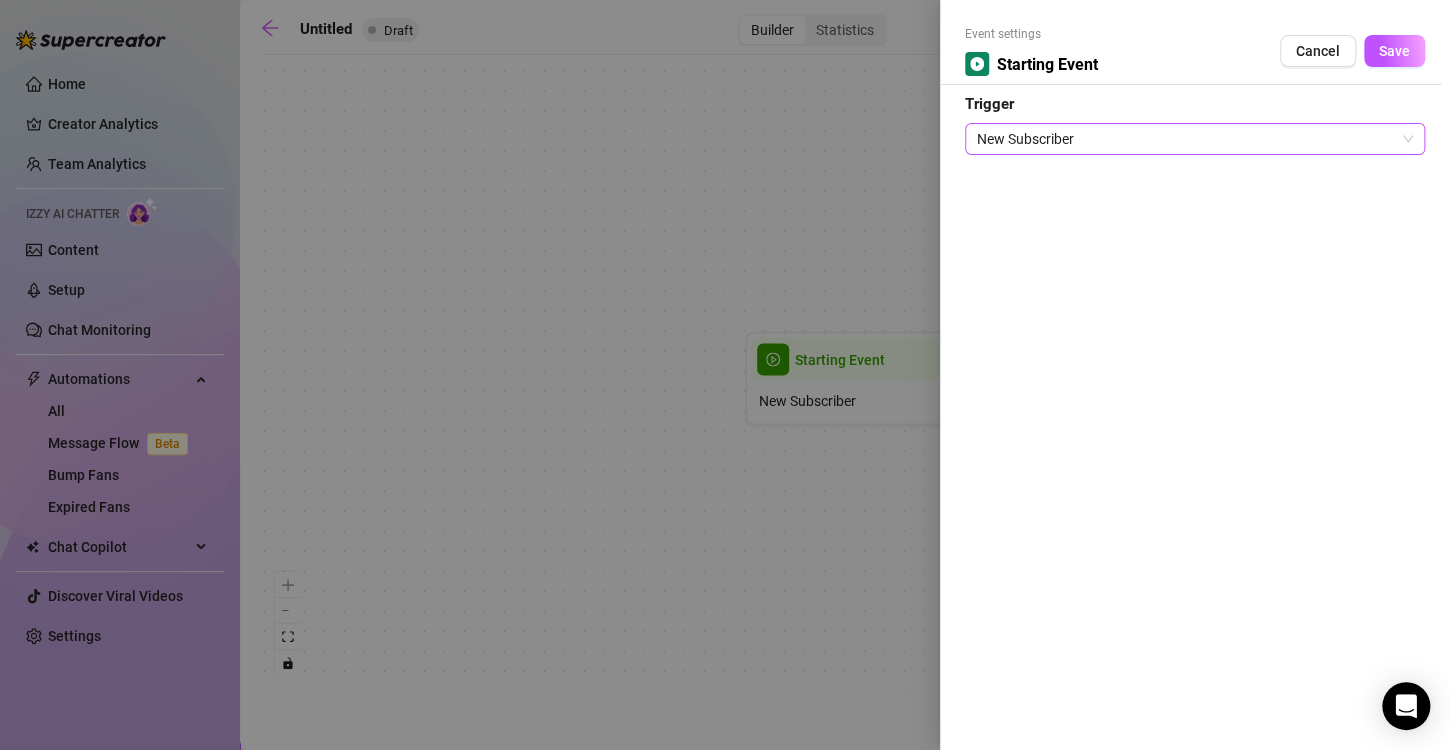 click on "New Subscriber" at bounding box center [1195, 139] 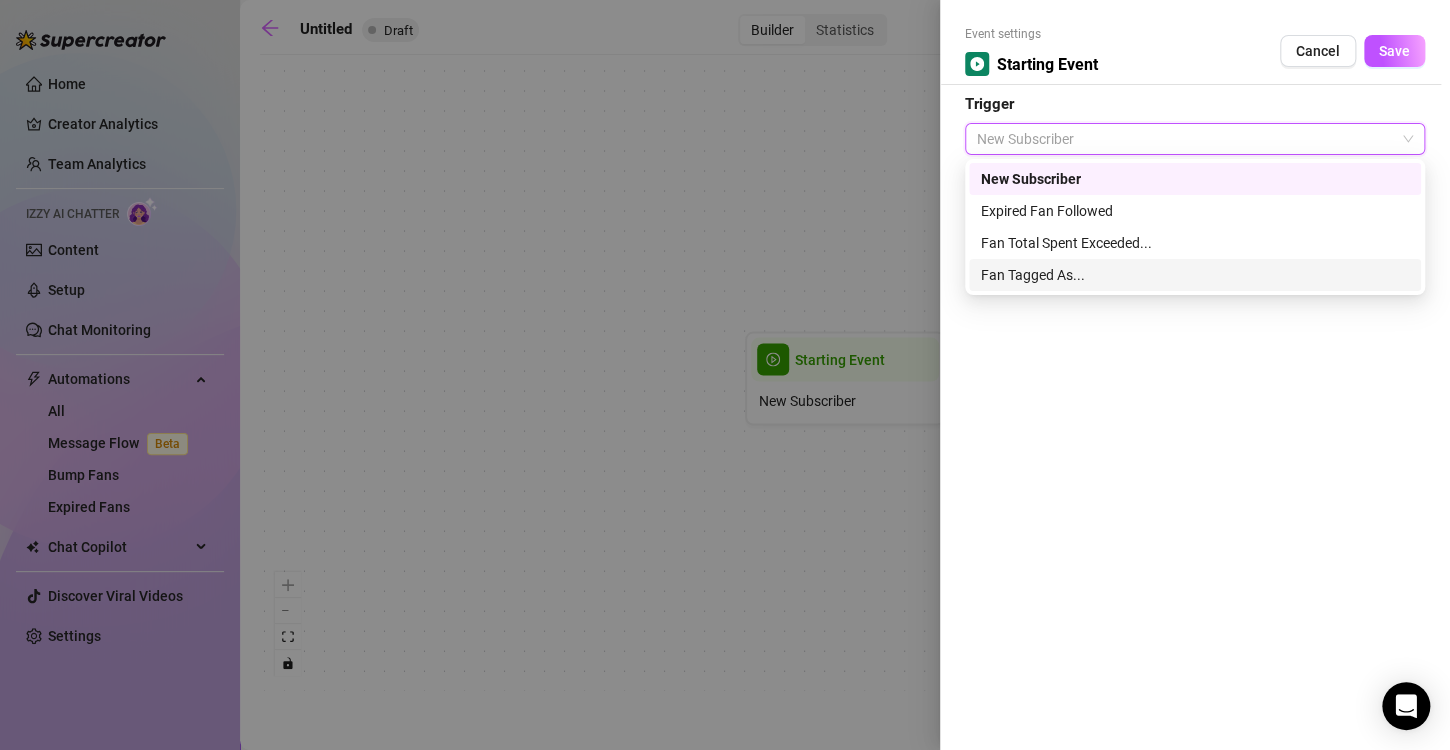 click on "Fan Tagged As..." at bounding box center (1195, 275) 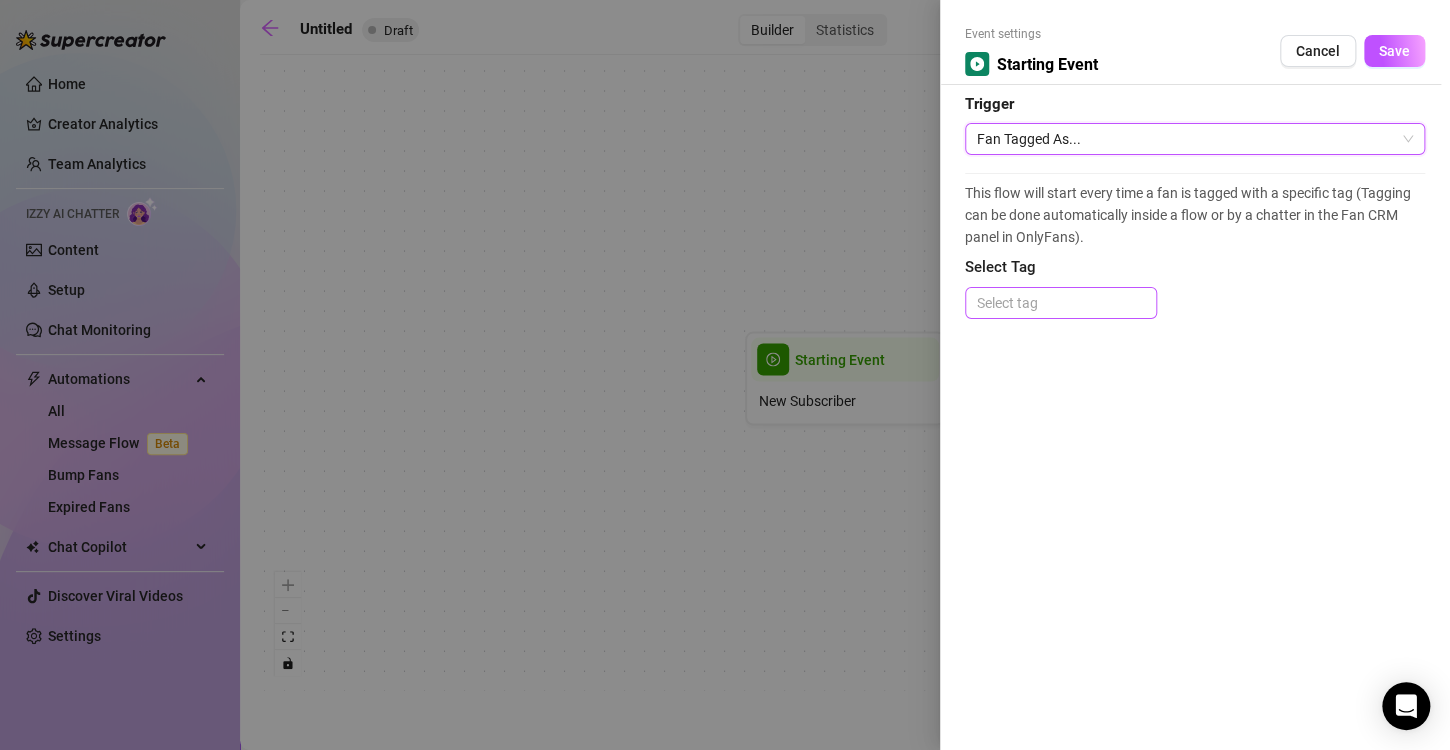 click at bounding box center [1061, 303] 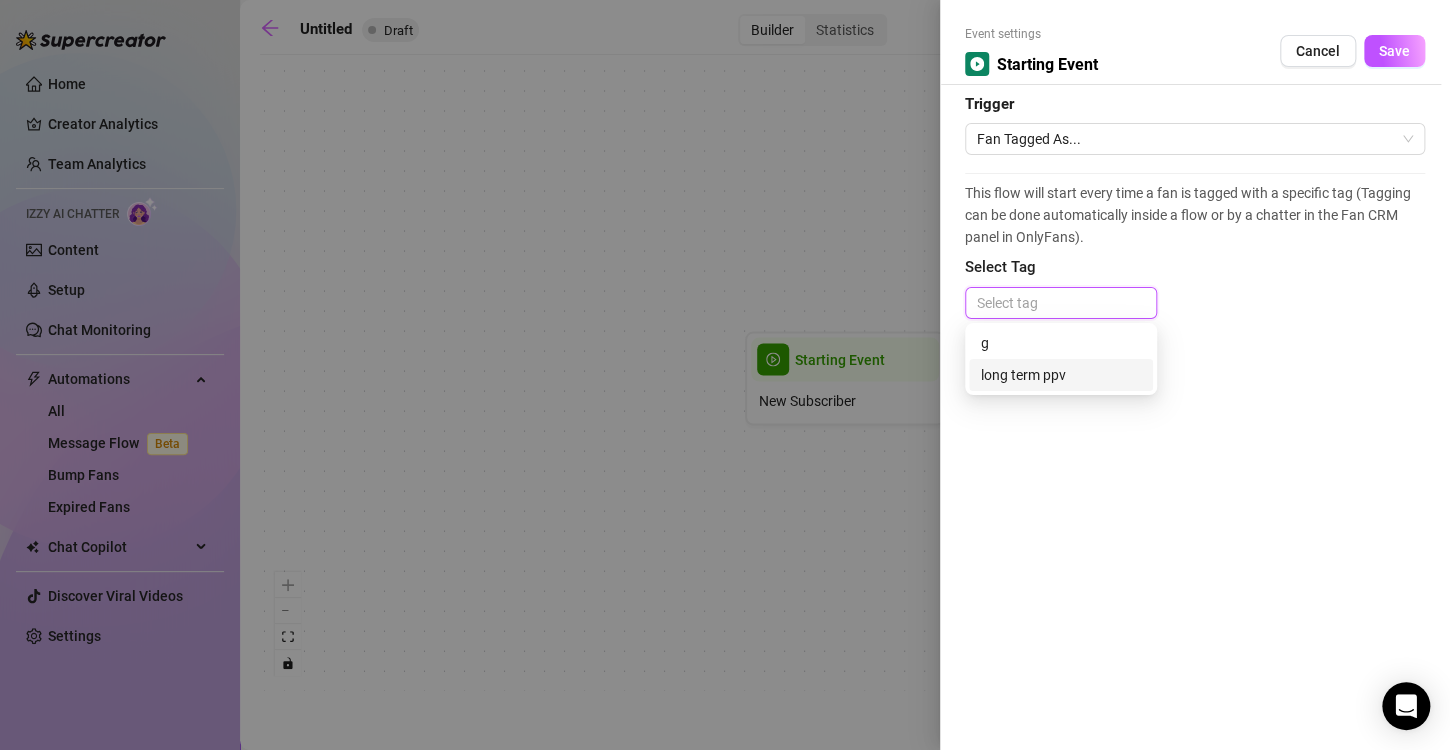 click on "long term ppv" at bounding box center (1061, 375) 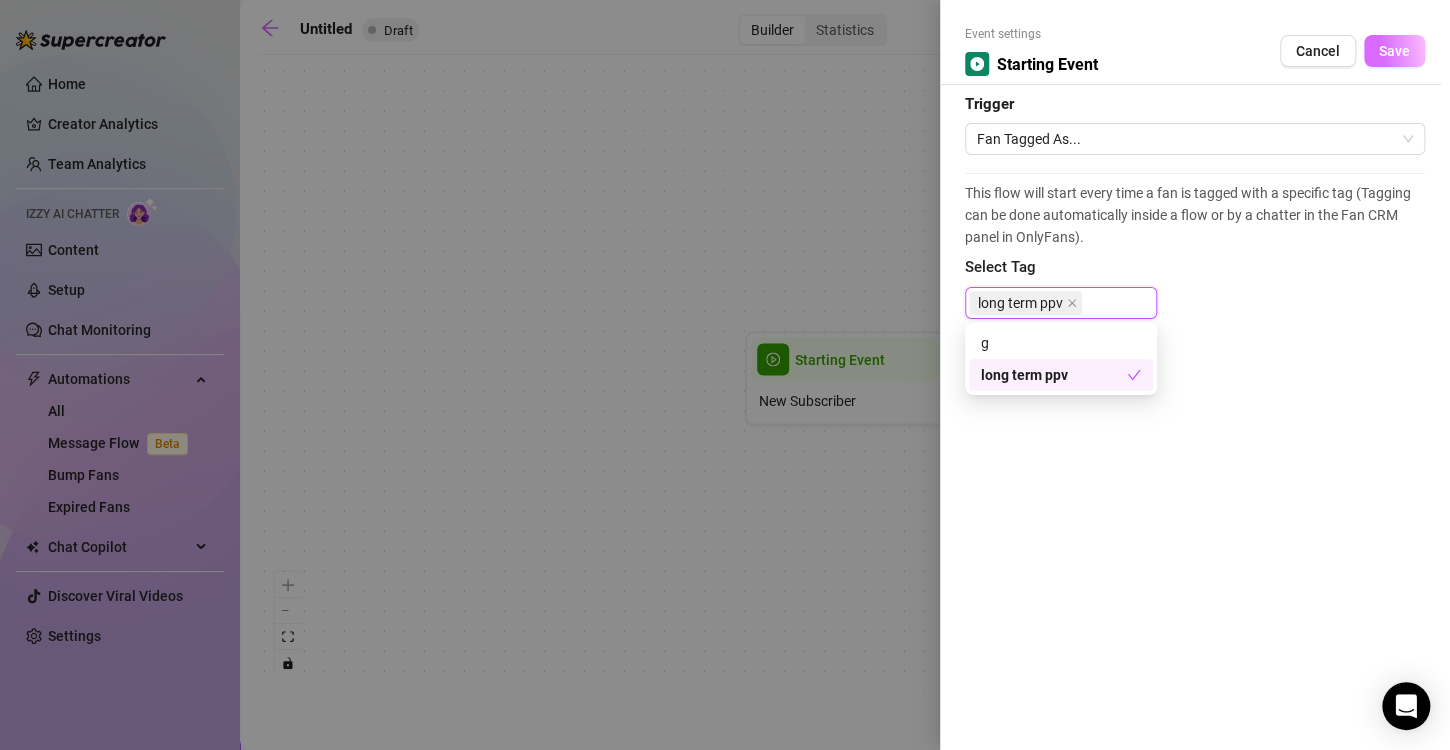 click on "Save" at bounding box center (1394, 51) 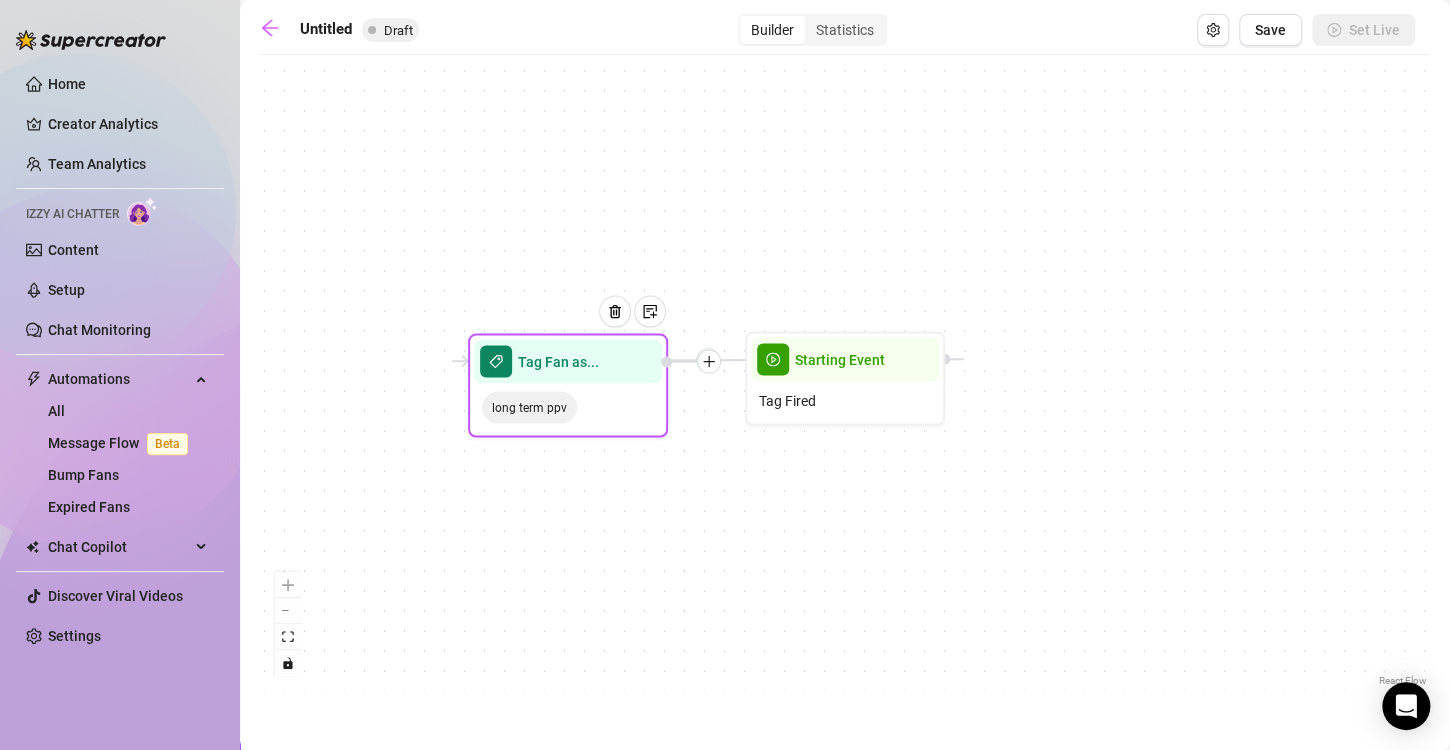 drag, startPoint x: 1187, startPoint y: 381, endPoint x: 580, endPoint y: 383, distance: 607.0033 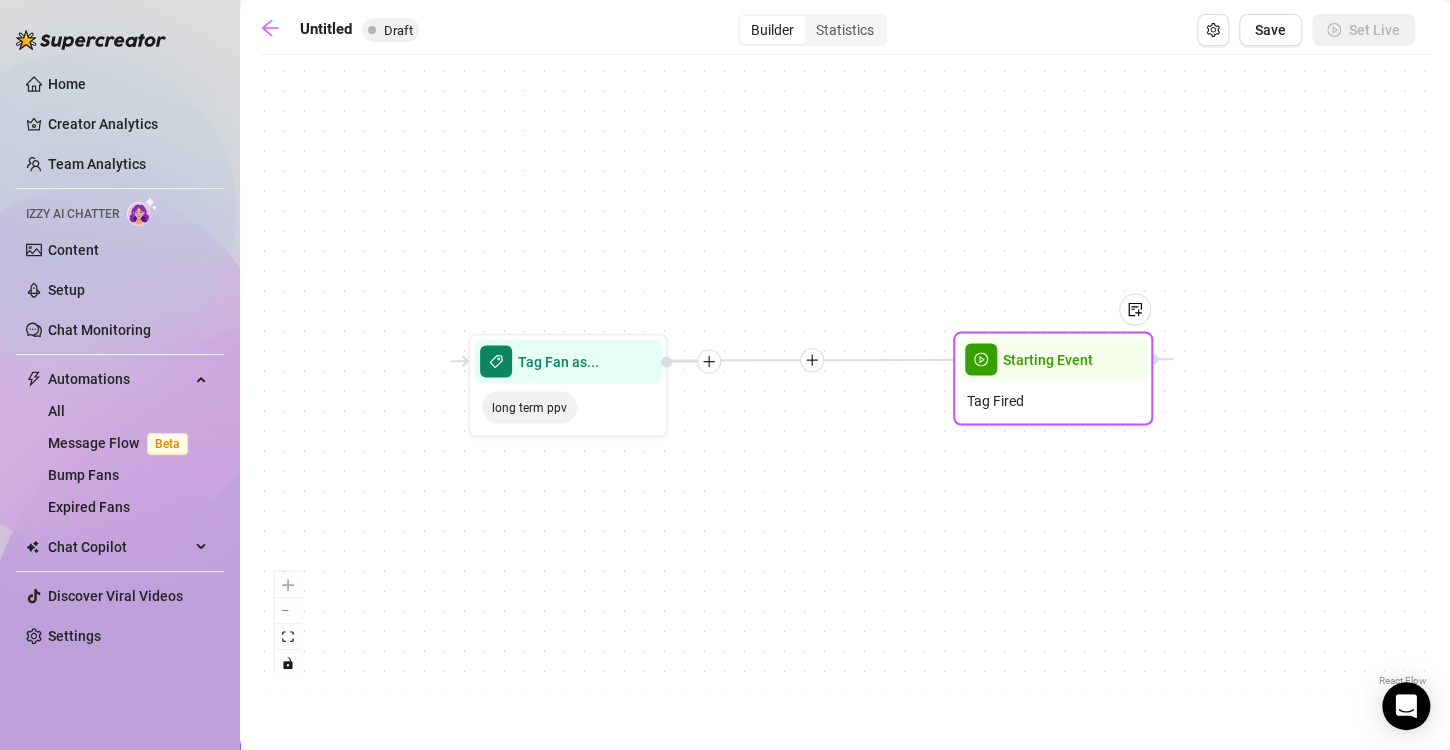 drag, startPoint x: 810, startPoint y: 383, endPoint x: 1018, endPoint y: 383, distance: 208 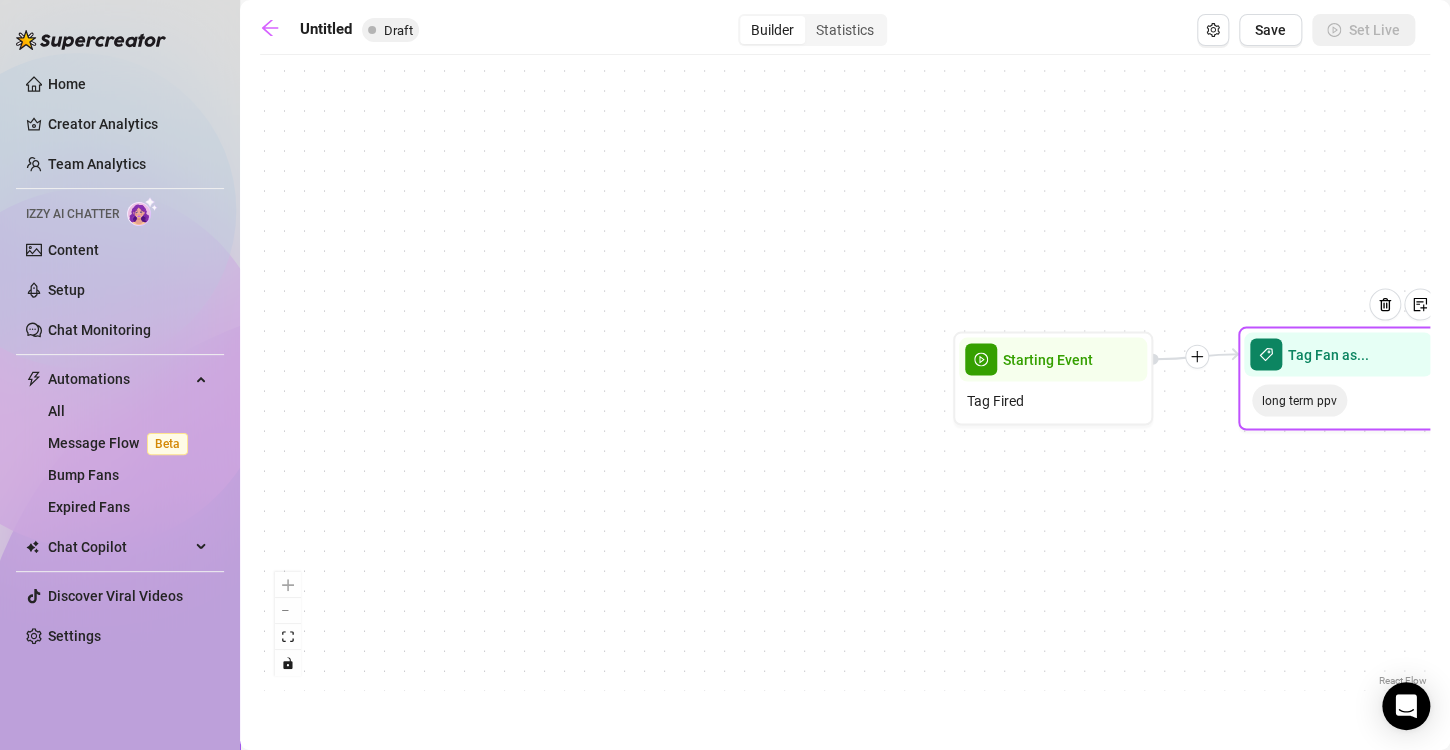 drag, startPoint x: 587, startPoint y: 392, endPoint x: 1342, endPoint y: 382, distance: 755.0662 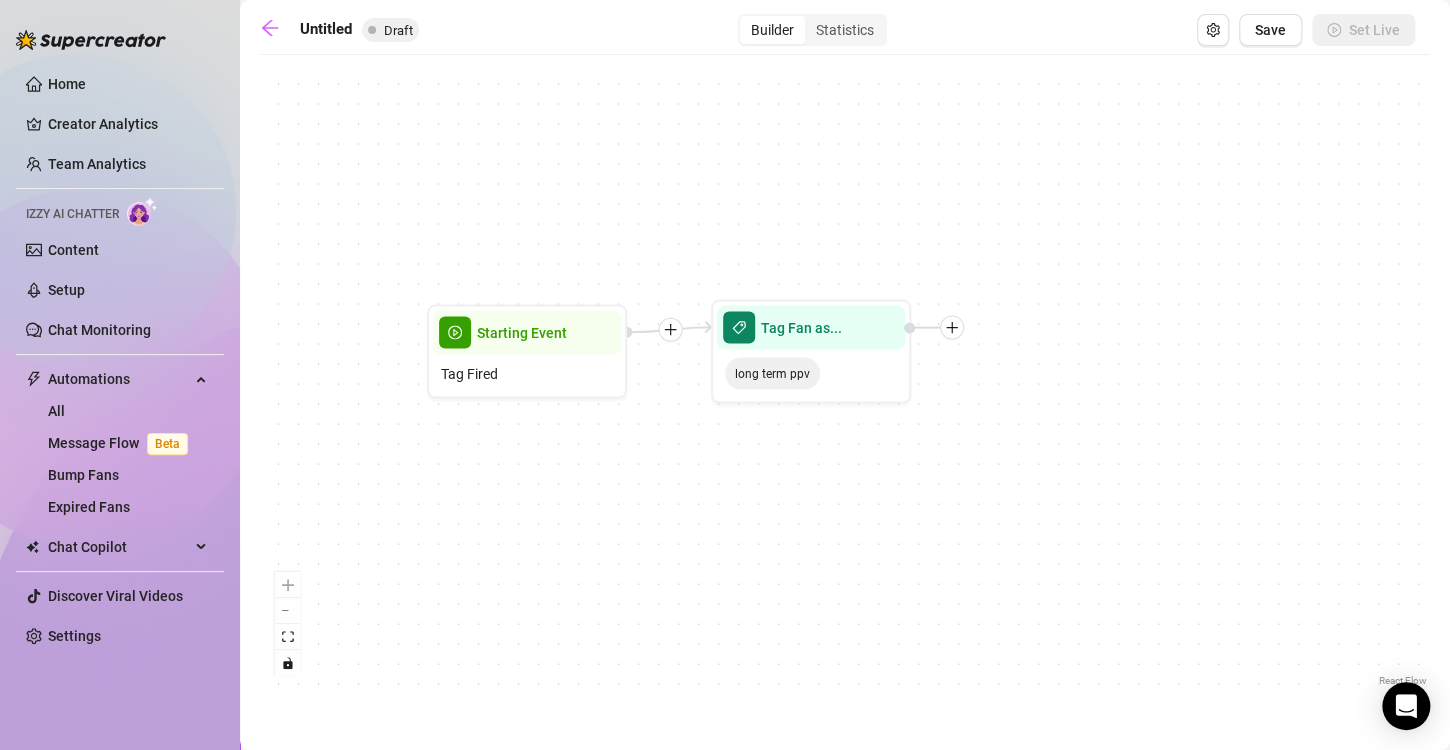 drag, startPoint x: 1191, startPoint y: 480, endPoint x: 654, endPoint y: 449, distance: 537.89404 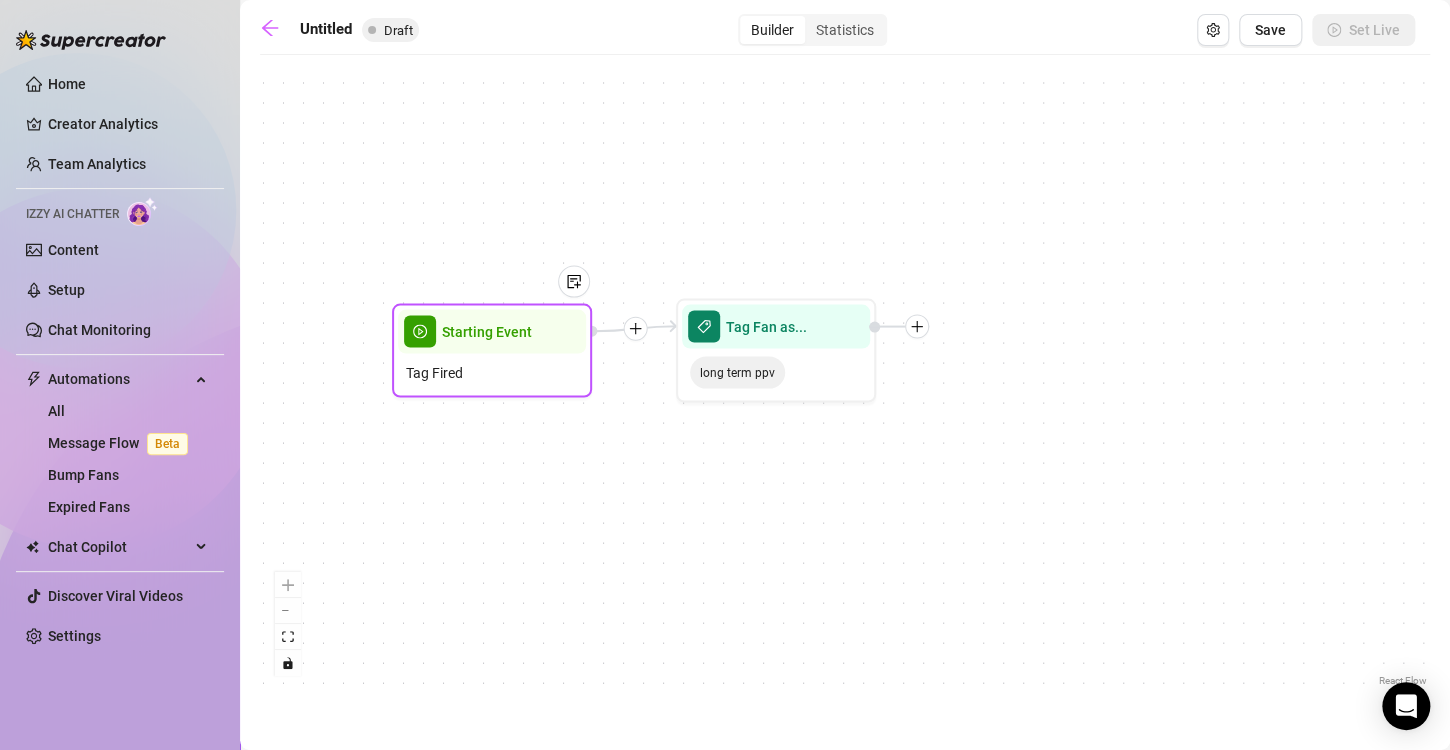 click on "Tag Fired" at bounding box center [492, 373] 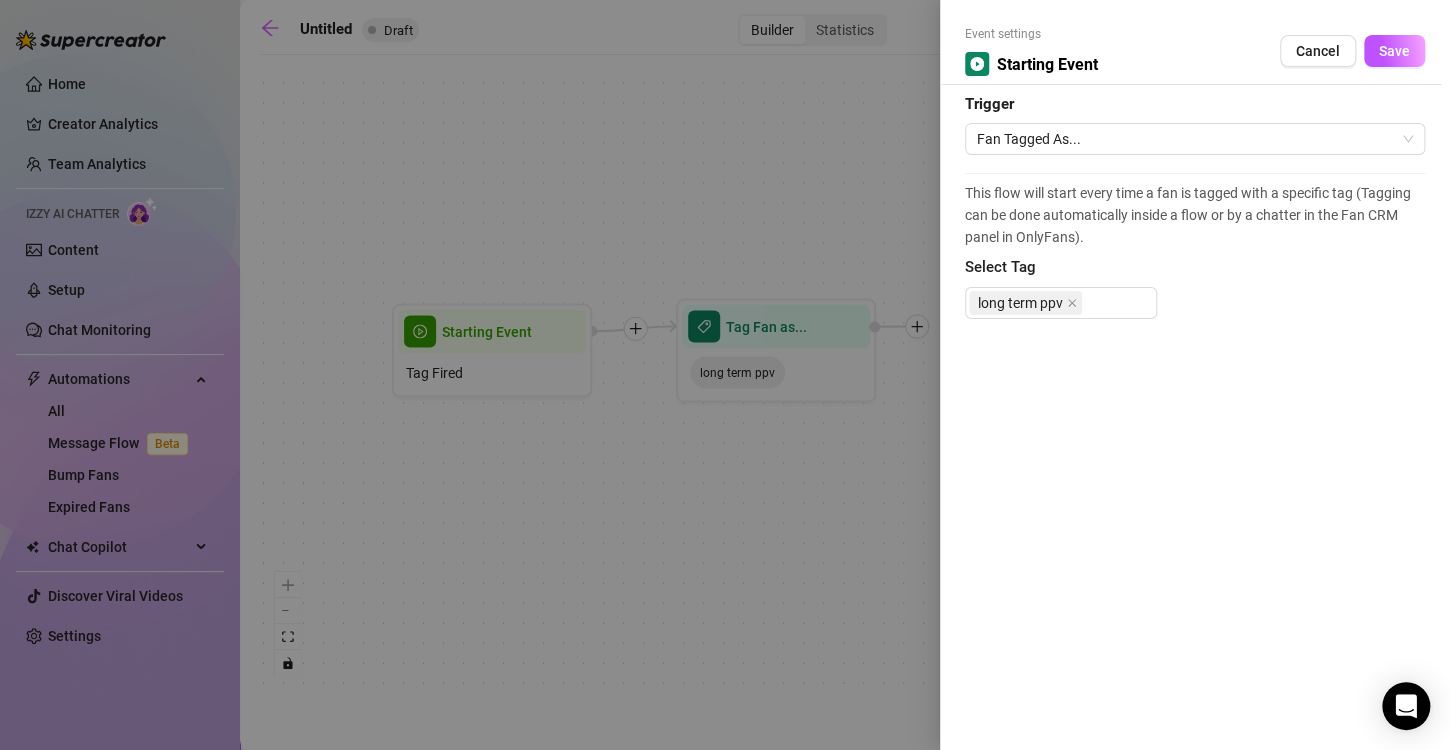 click at bounding box center (725, 375) 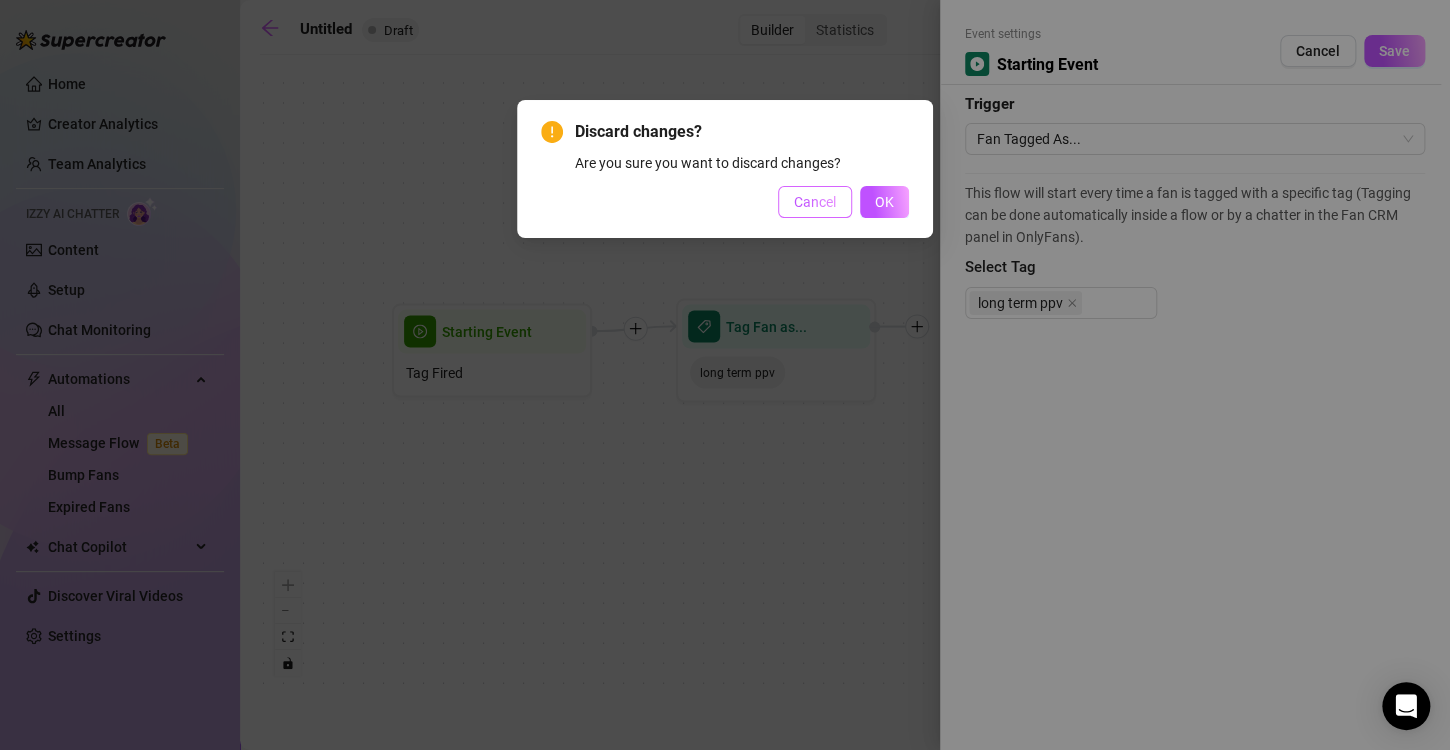click on "Cancel" at bounding box center (815, 202) 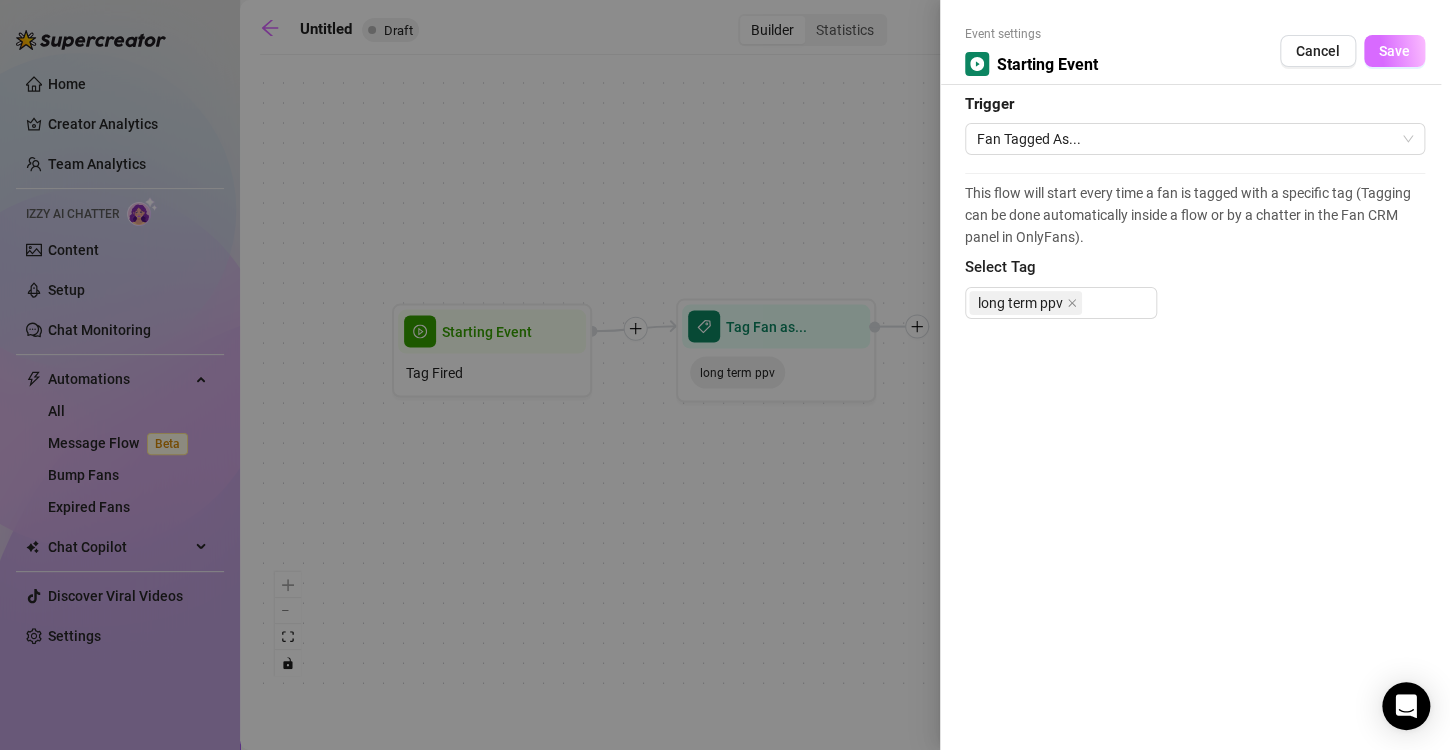click on "Save" at bounding box center (1394, 51) 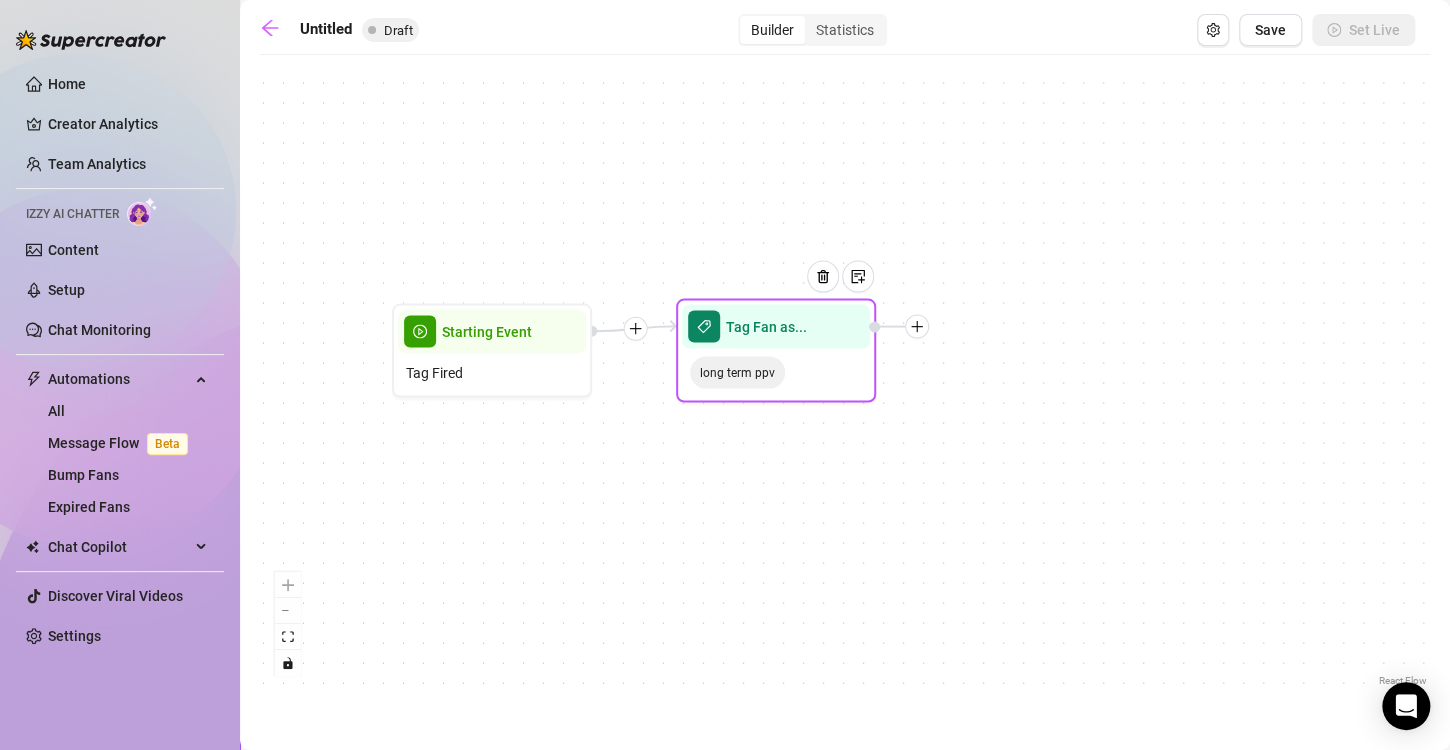 click 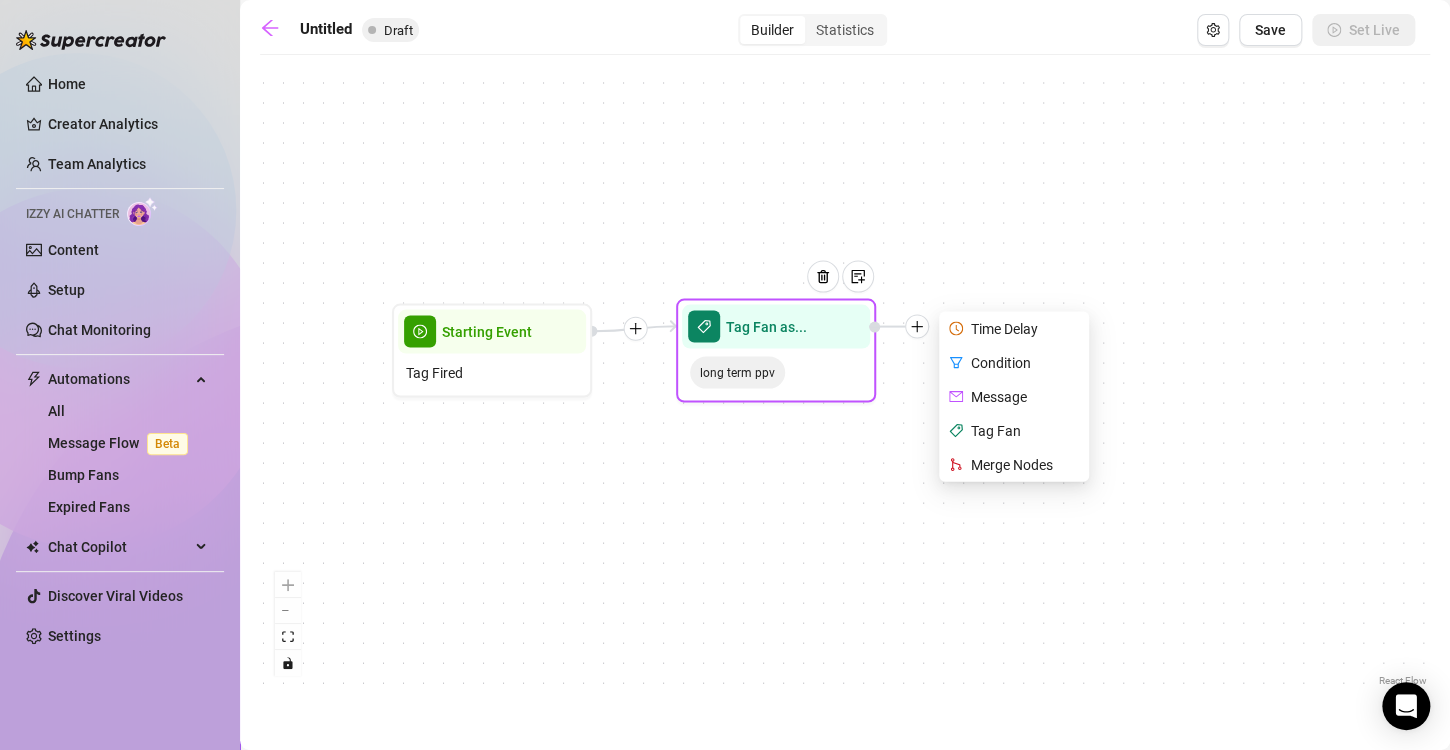 click on "Condition" at bounding box center (1016, 363) 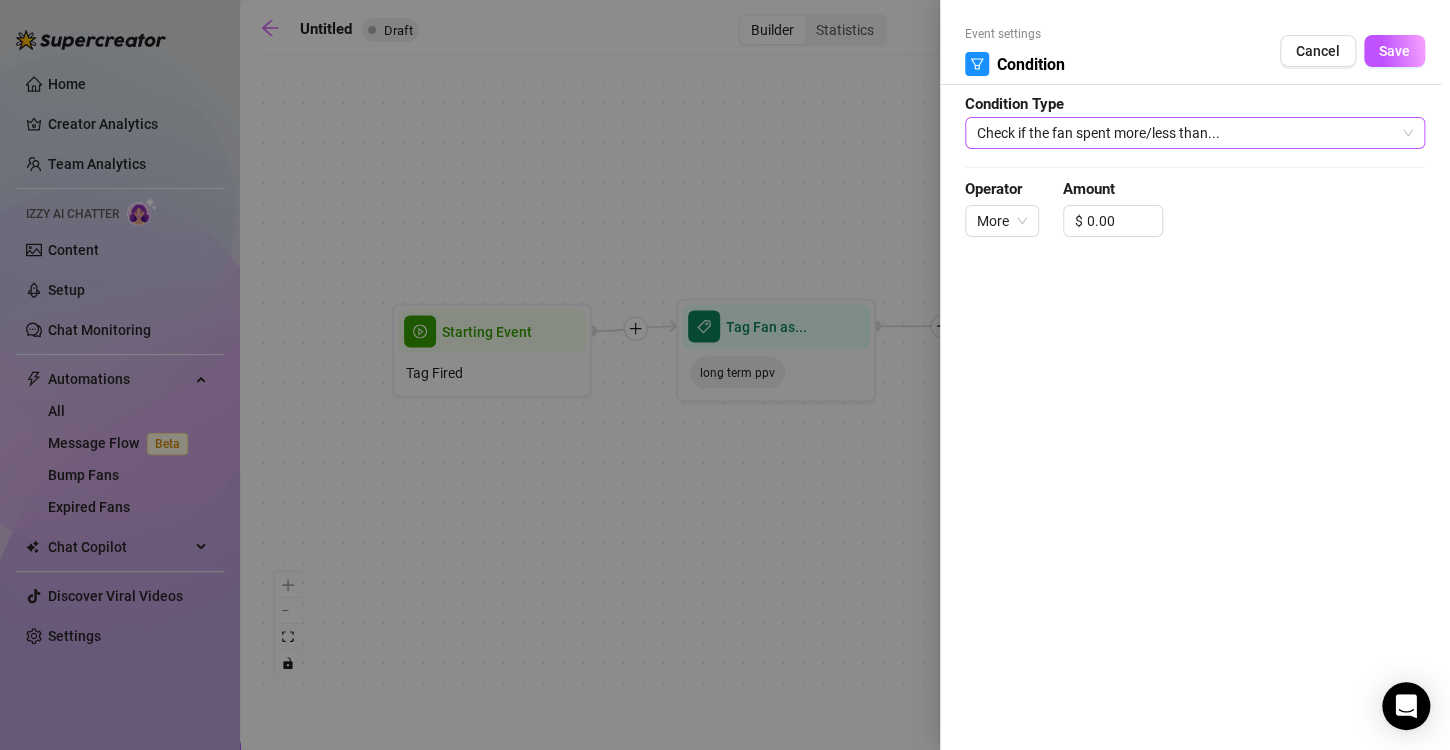 click on "Check if the fan spent more/less than..." at bounding box center [1195, 133] 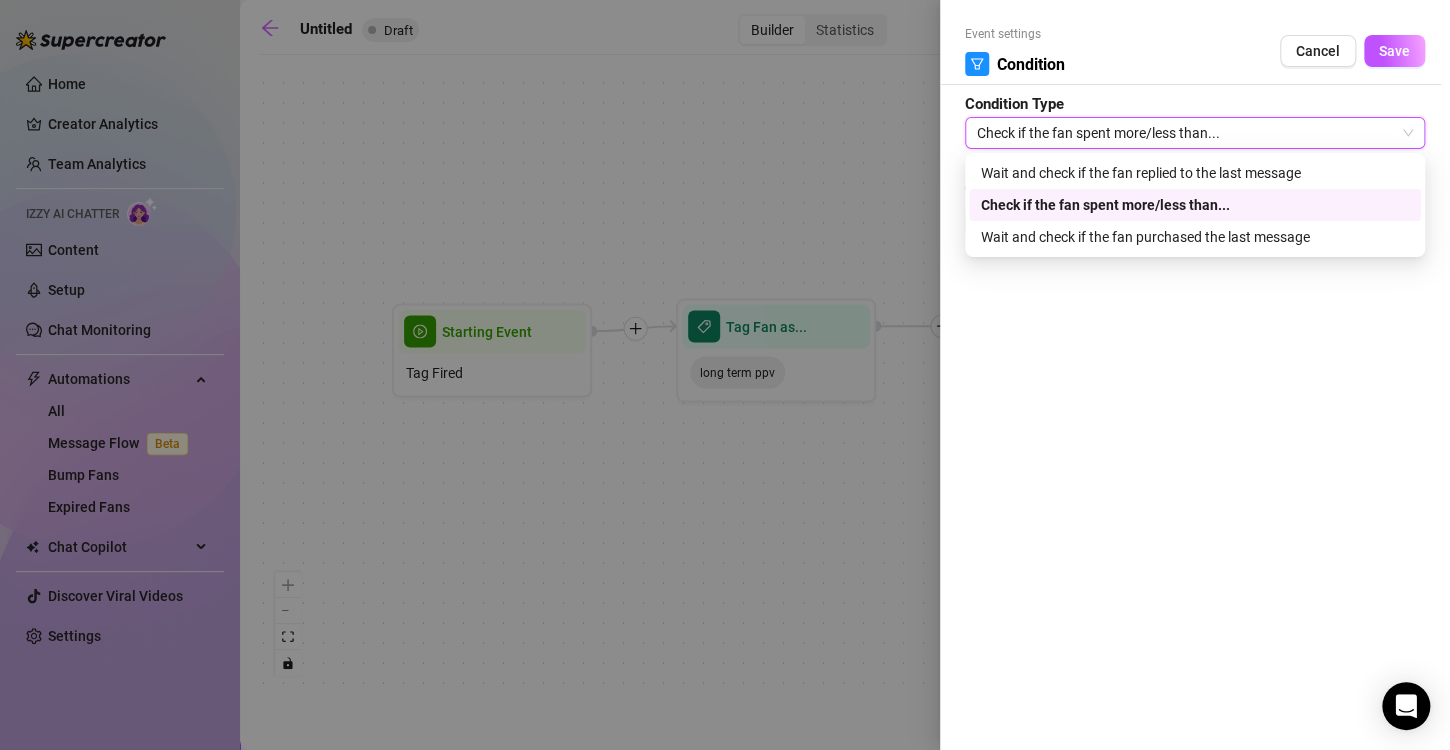 click on "Event settings Condition Cancel Save Condition Type Check if the fan spent more/less than... Check if the fan spent more/less than... Operator More Amount $ 0.00" at bounding box center (1195, 375) 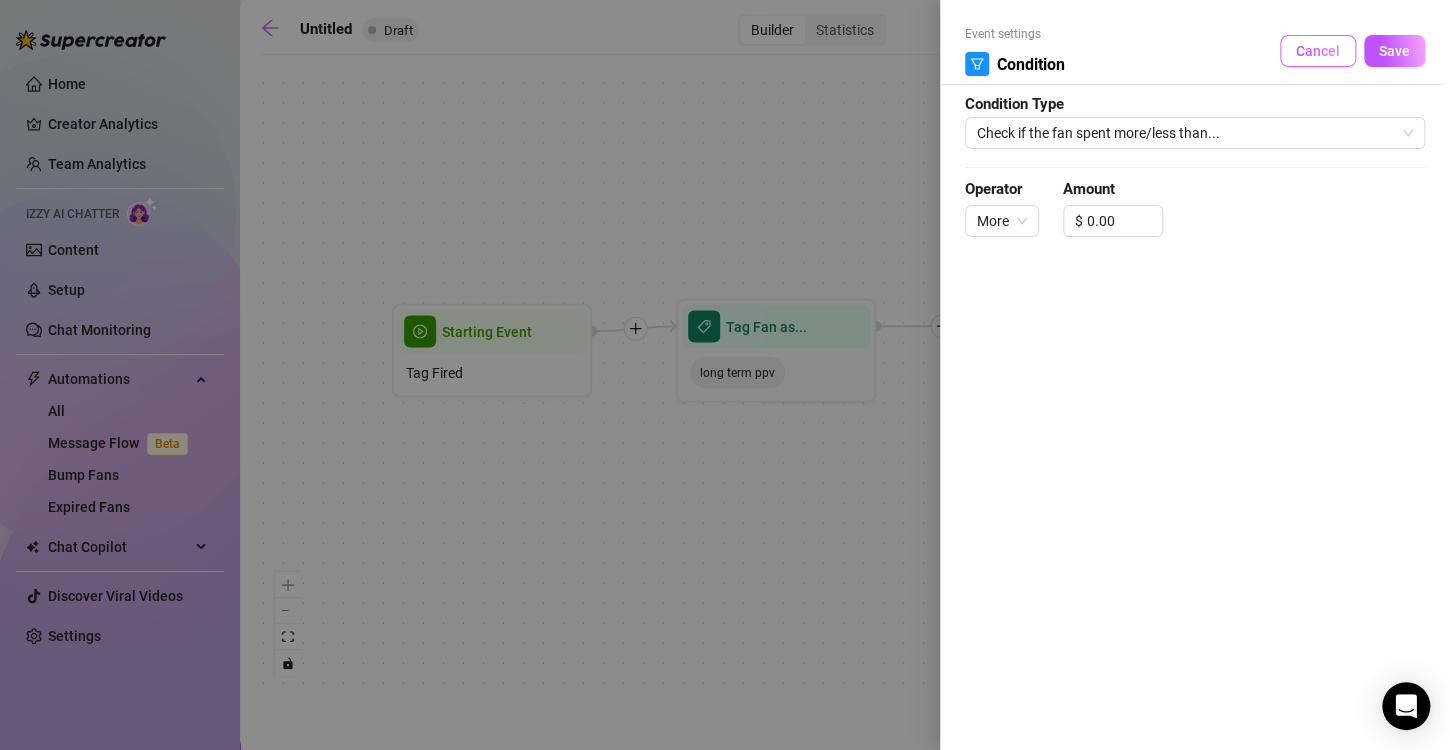 click on "Cancel" at bounding box center [1318, 51] 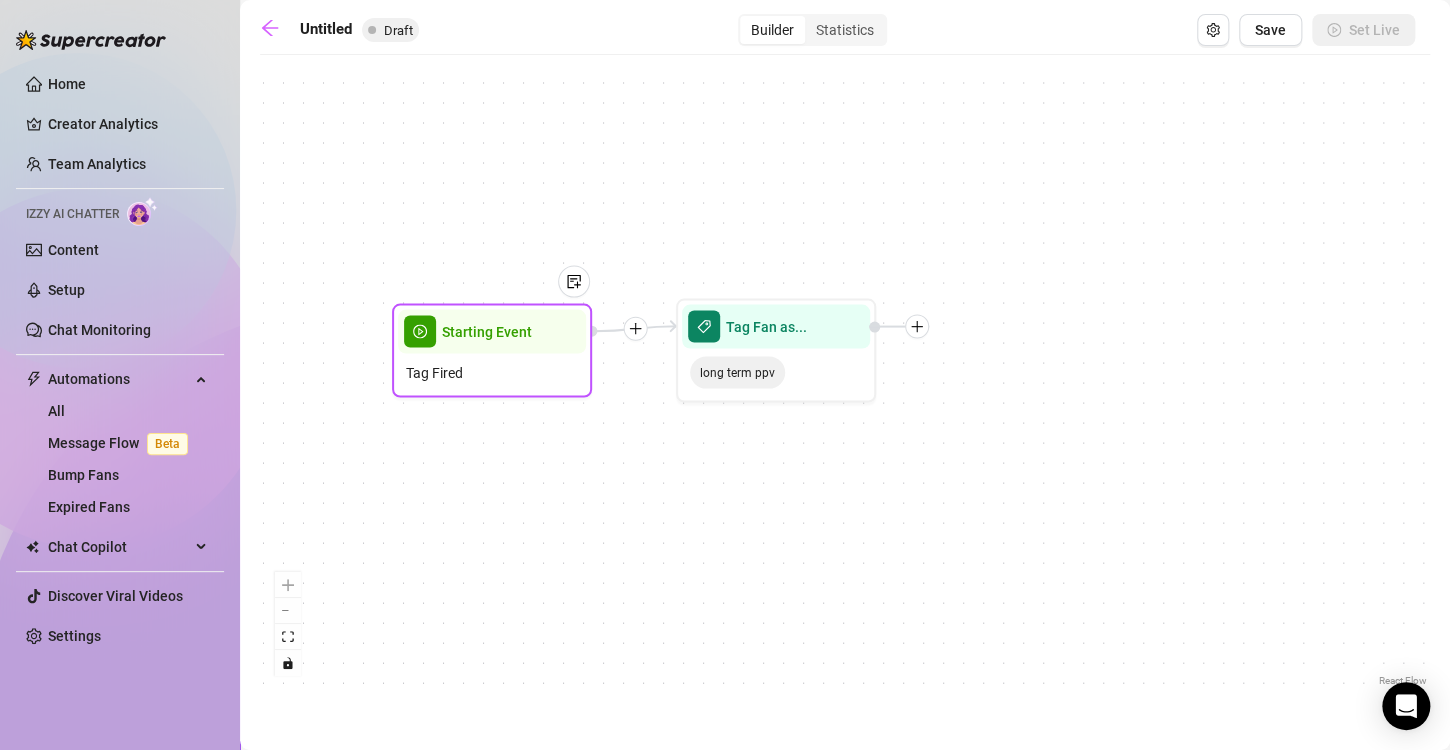 click on "Tag Fired" at bounding box center [434, 373] 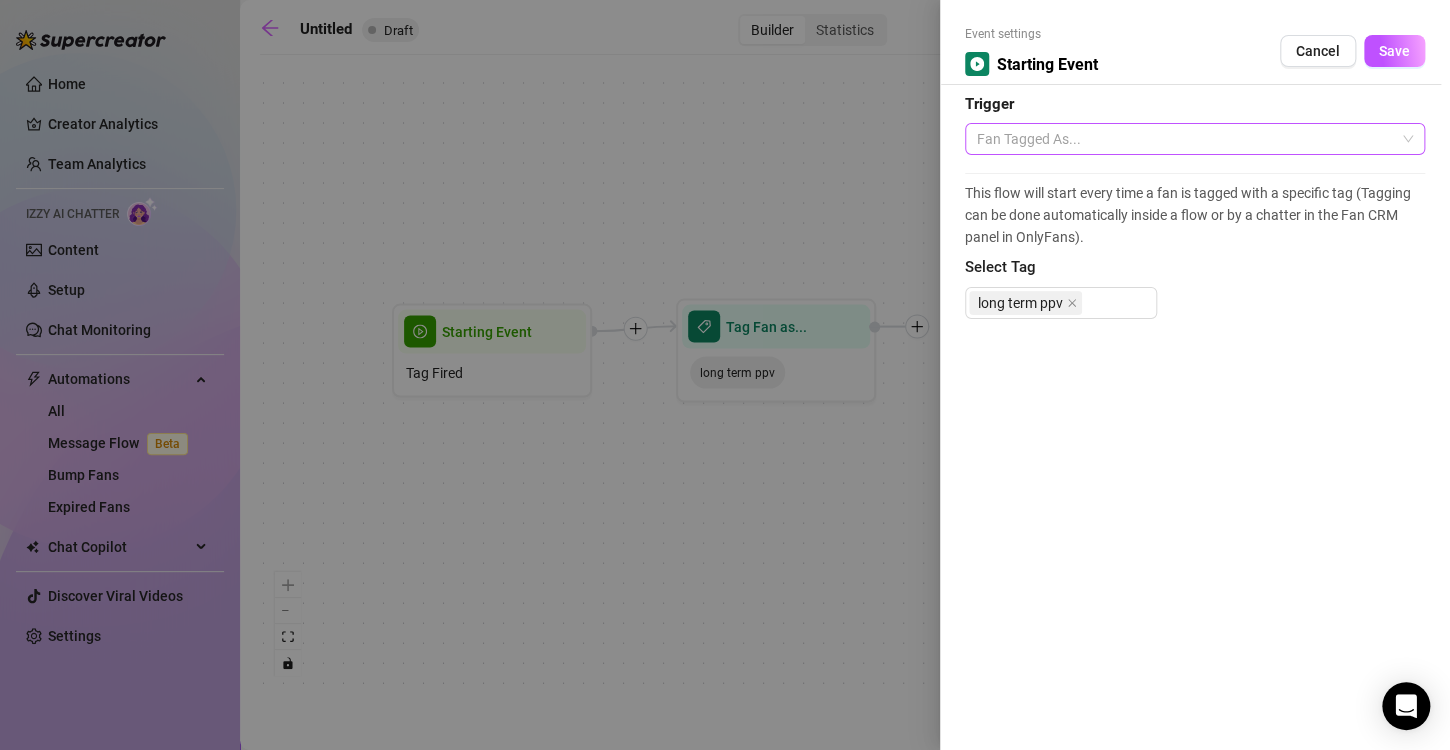 click on "Fan Tagged As..." at bounding box center (1195, 139) 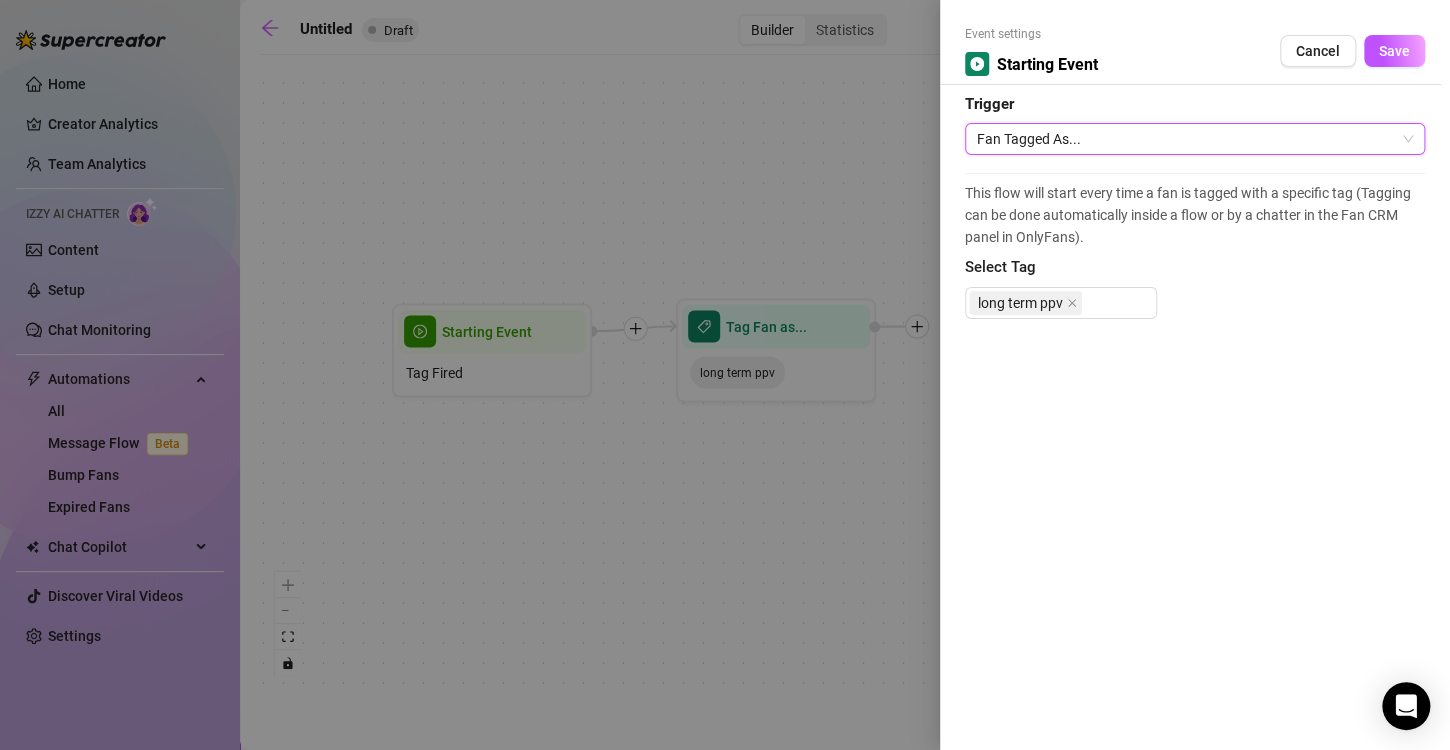 drag, startPoint x: 1102, startPoint y: 148, endPoint x: 1162, endPoint y: 148, distance: 60 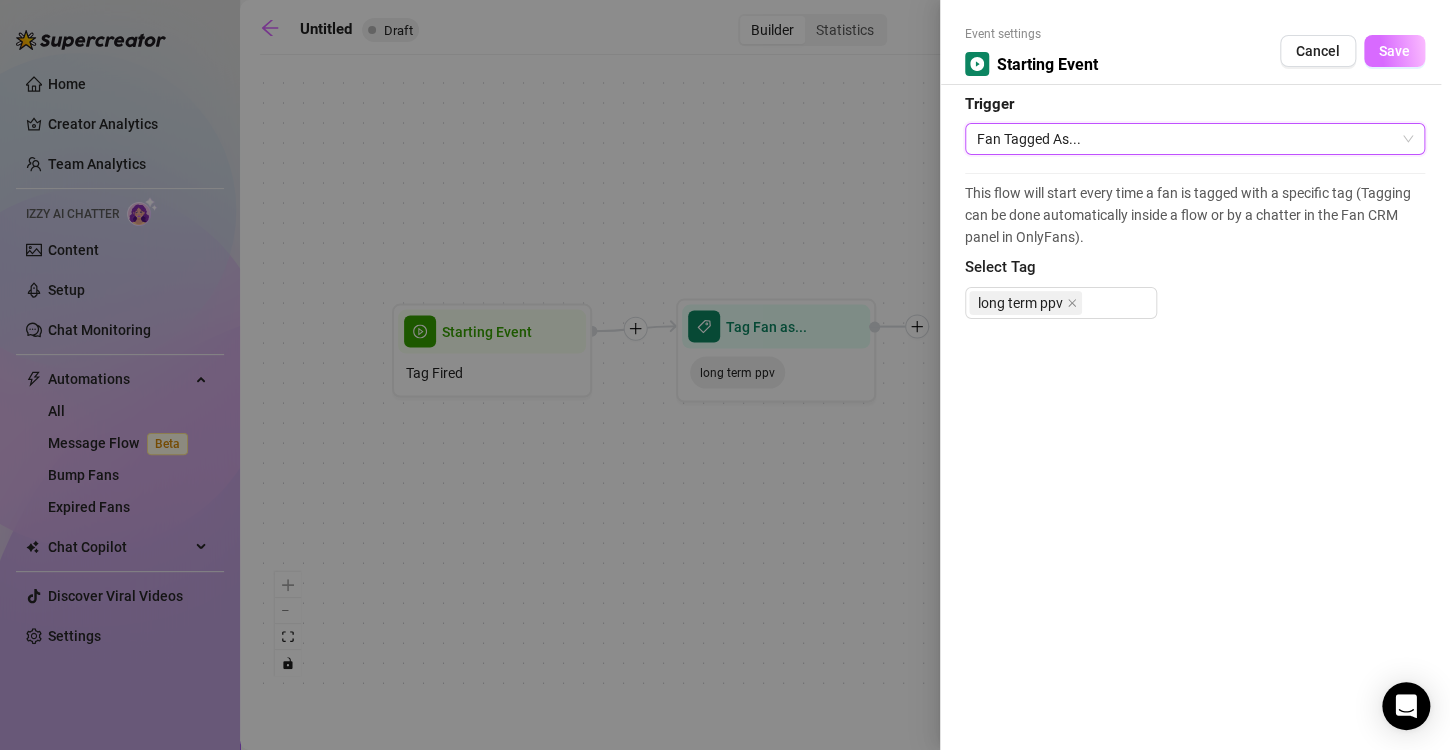 click on "Save" at bounding box center [1394, 51] 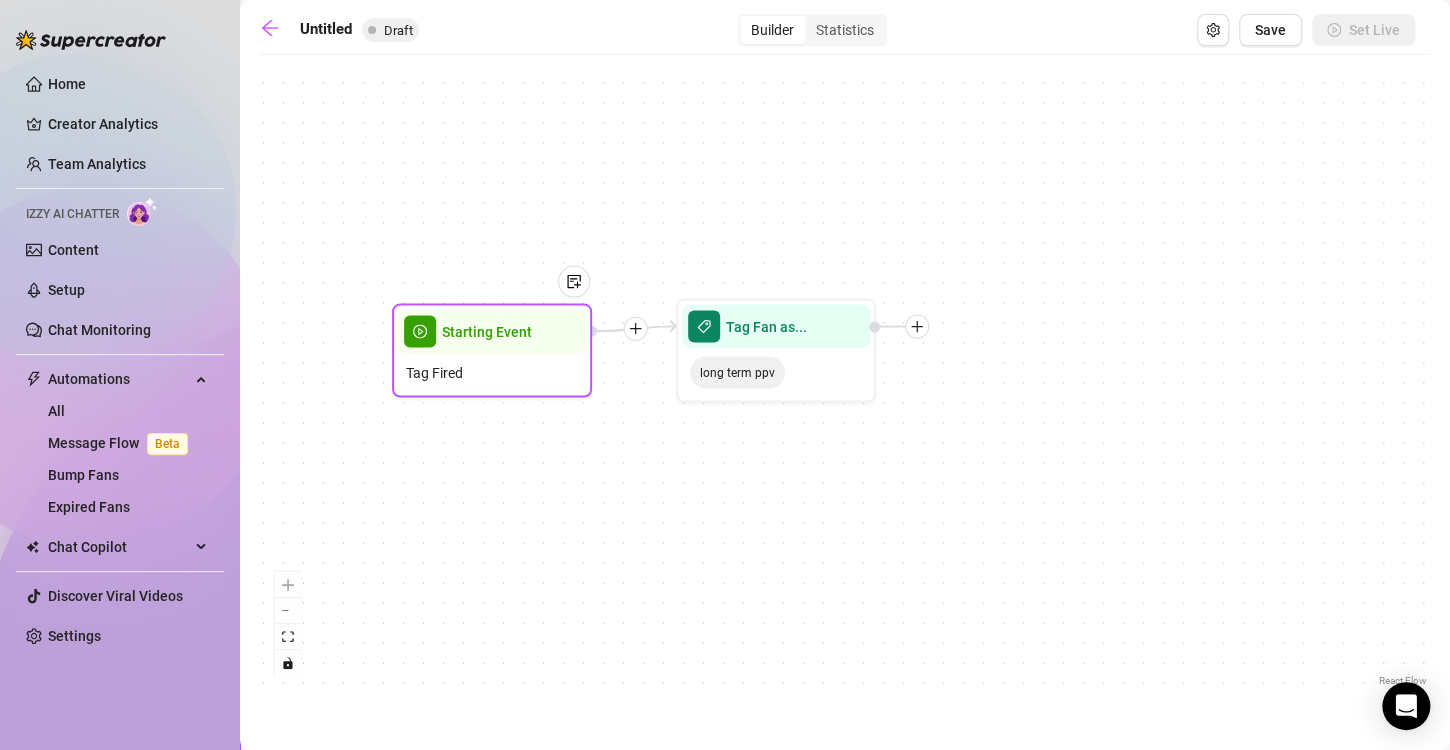 drag, startPoint x: 538, startPoint y: 365, endPoint x: 490, endPoint y: 366, distance: 48.010414 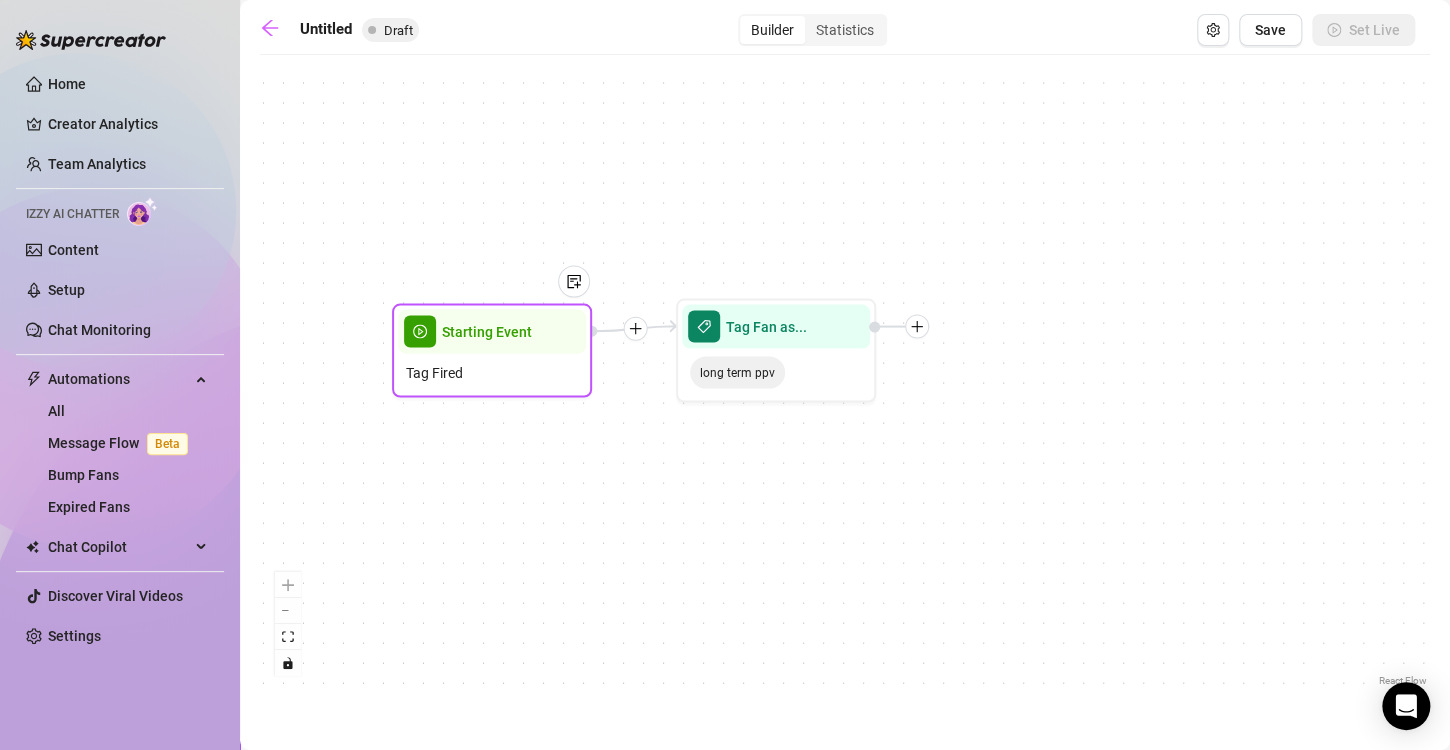 click on "Starting Event" at bounding box center [492, 332] 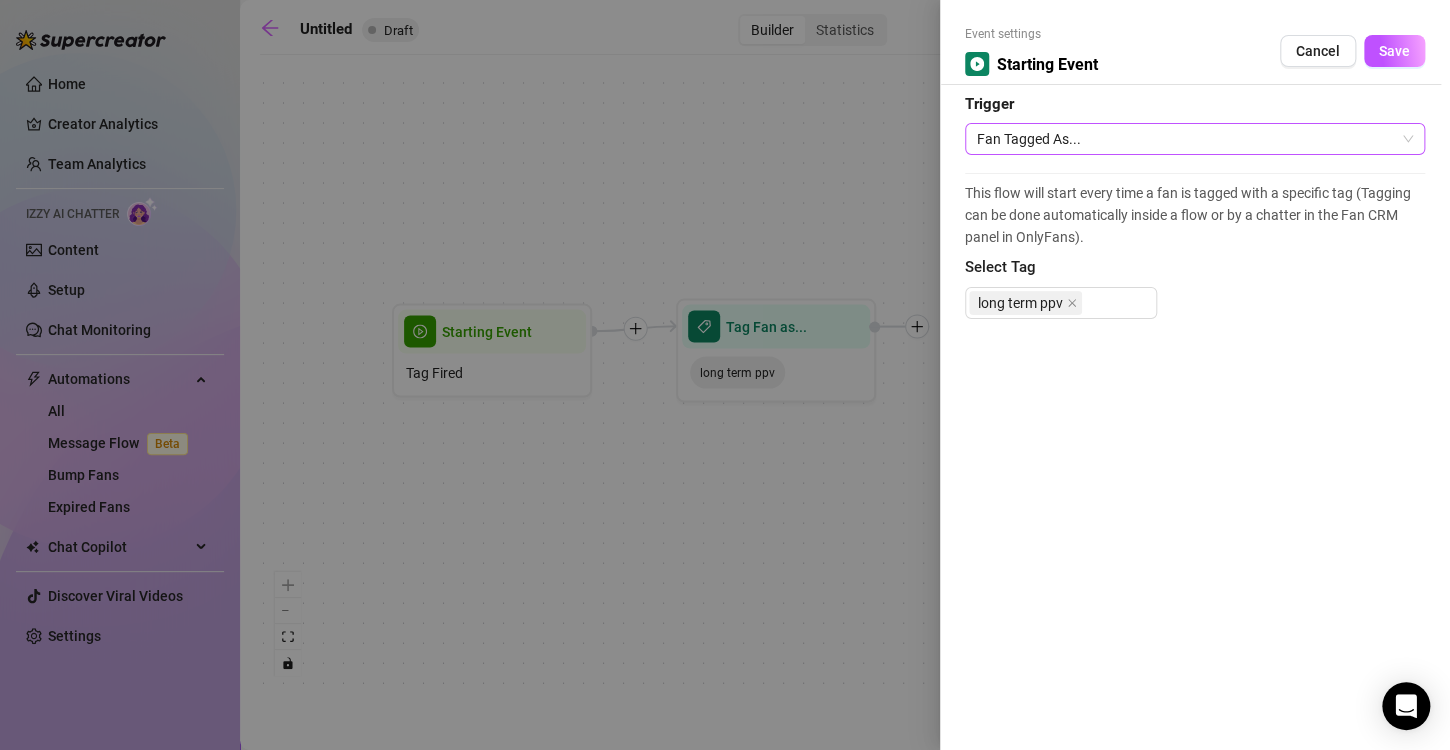 click on "Fan Tagged As..." at bounding box center [1195, 139] 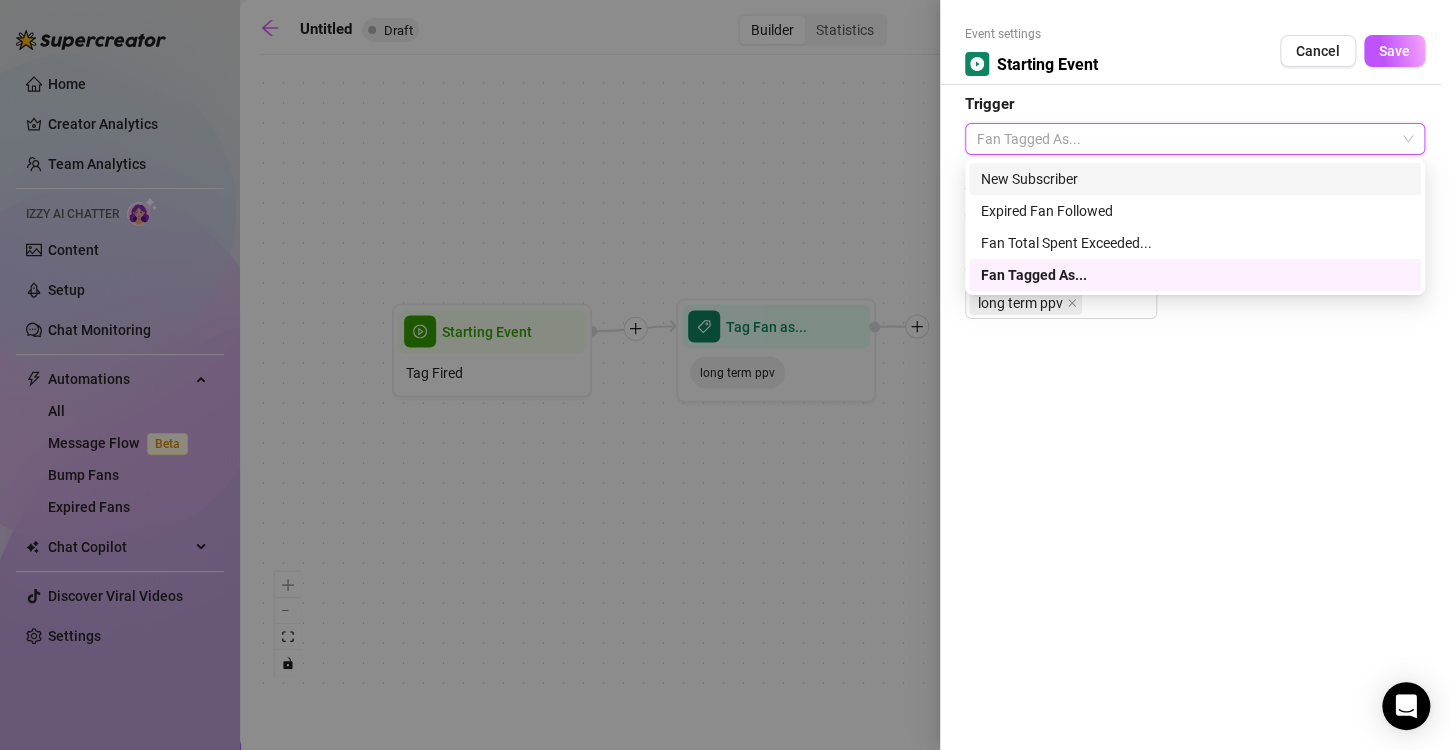 click on "New Subscriber" at bounding box center [1195, 179] 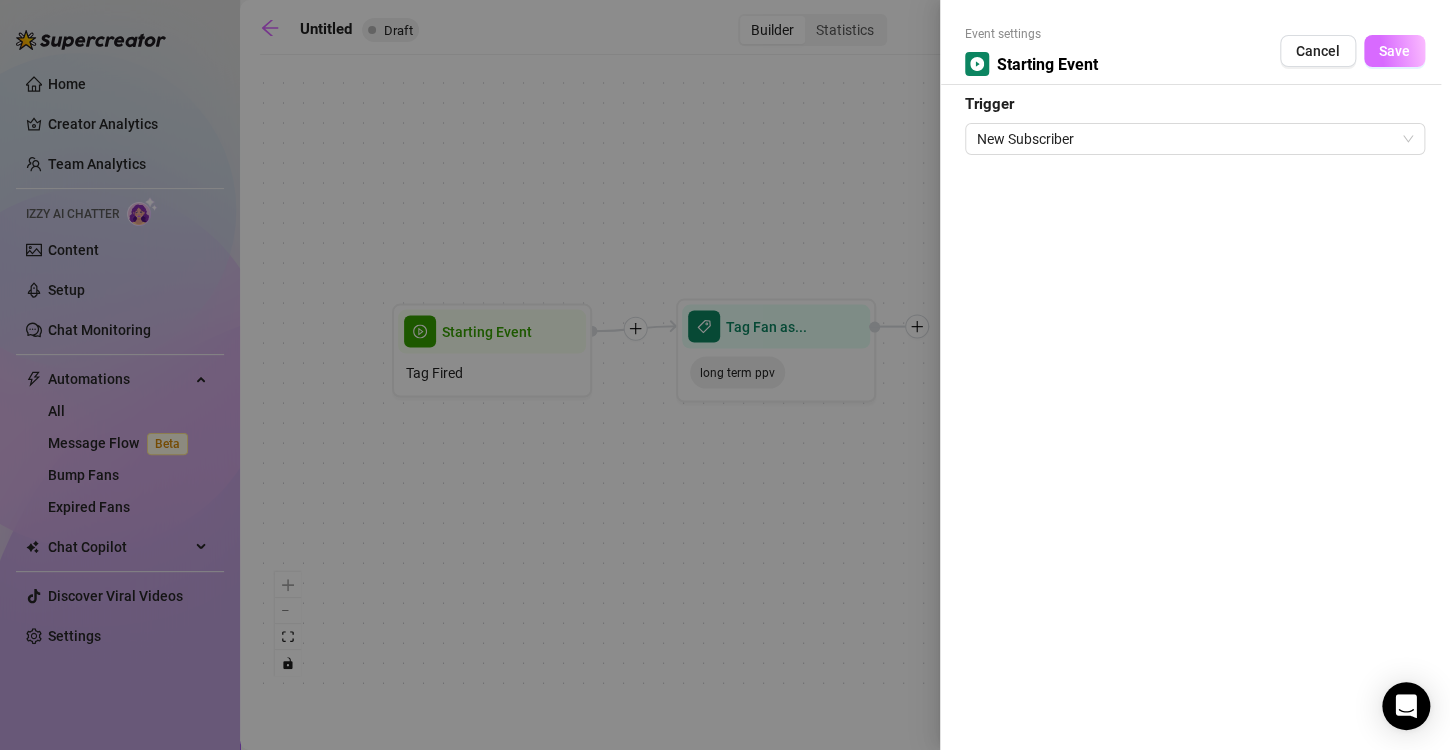 click on "Save" at bounding box center (1394, 51) 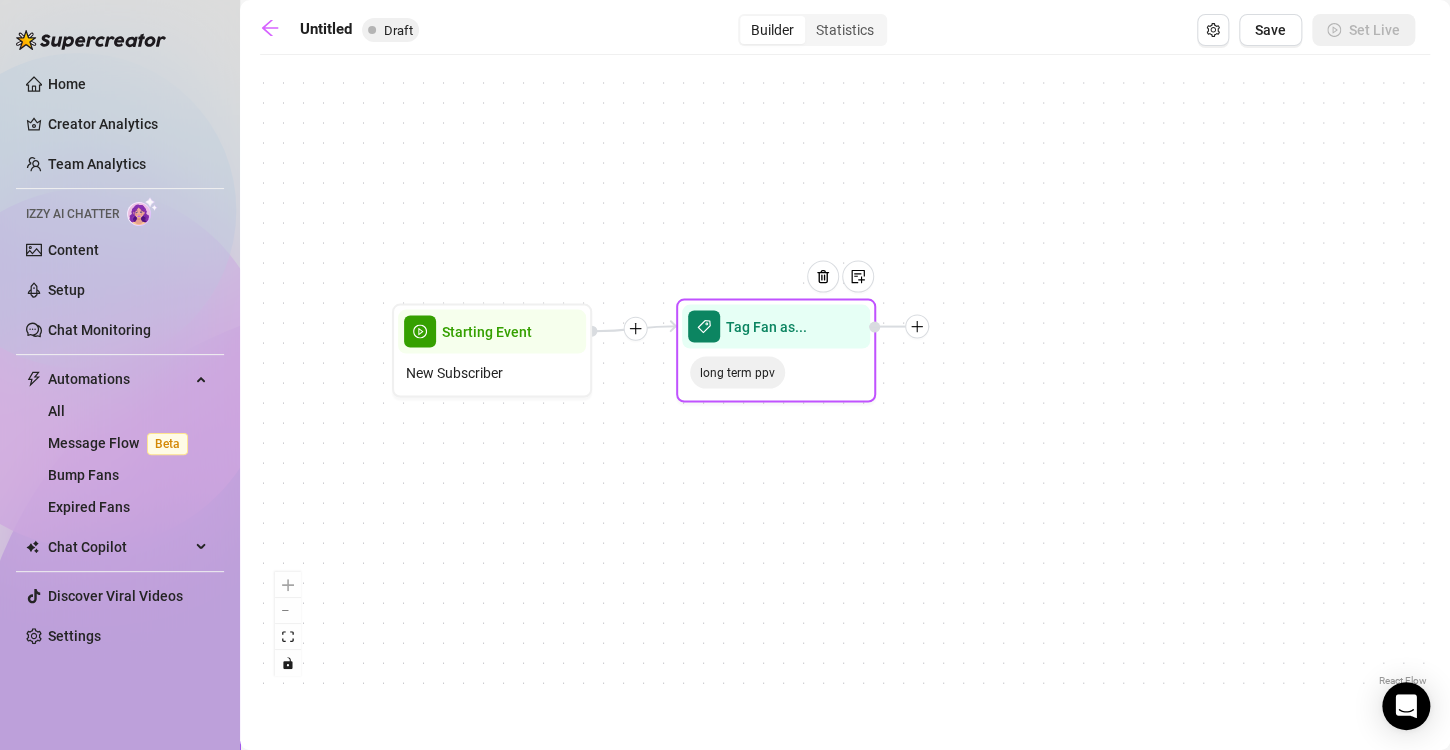 click 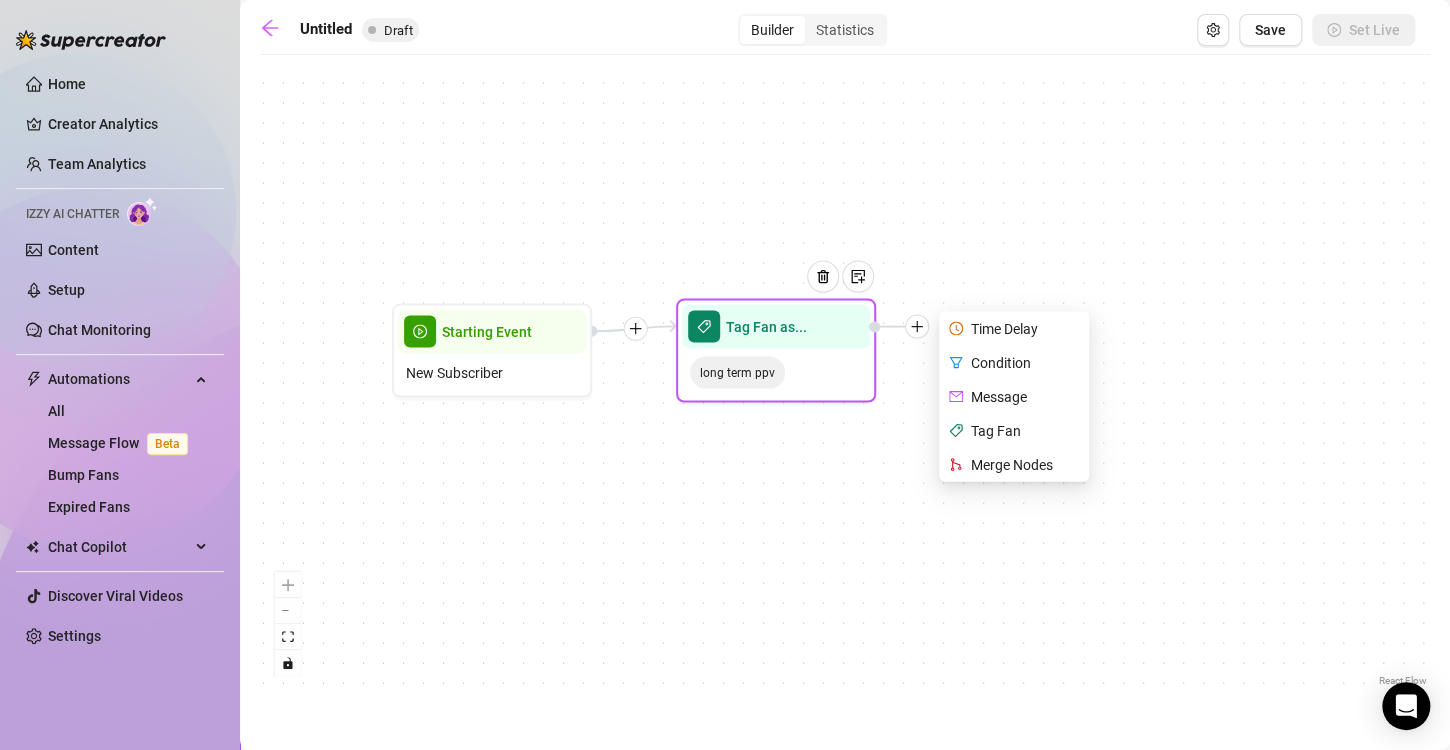 click on "Condition" at bounding box center (1016, 363) 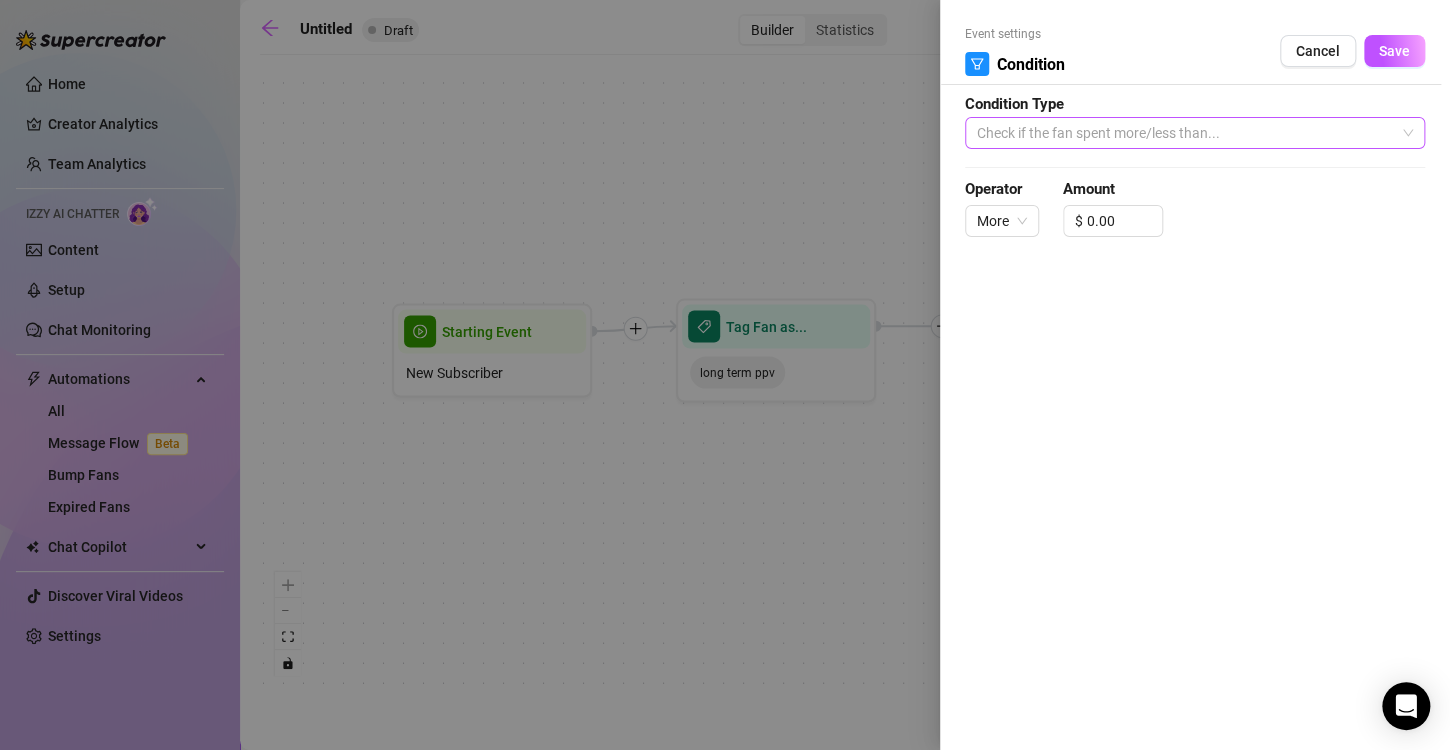 click on "Check if the fan spent more/less than..." at bounding box center (1195, 133) 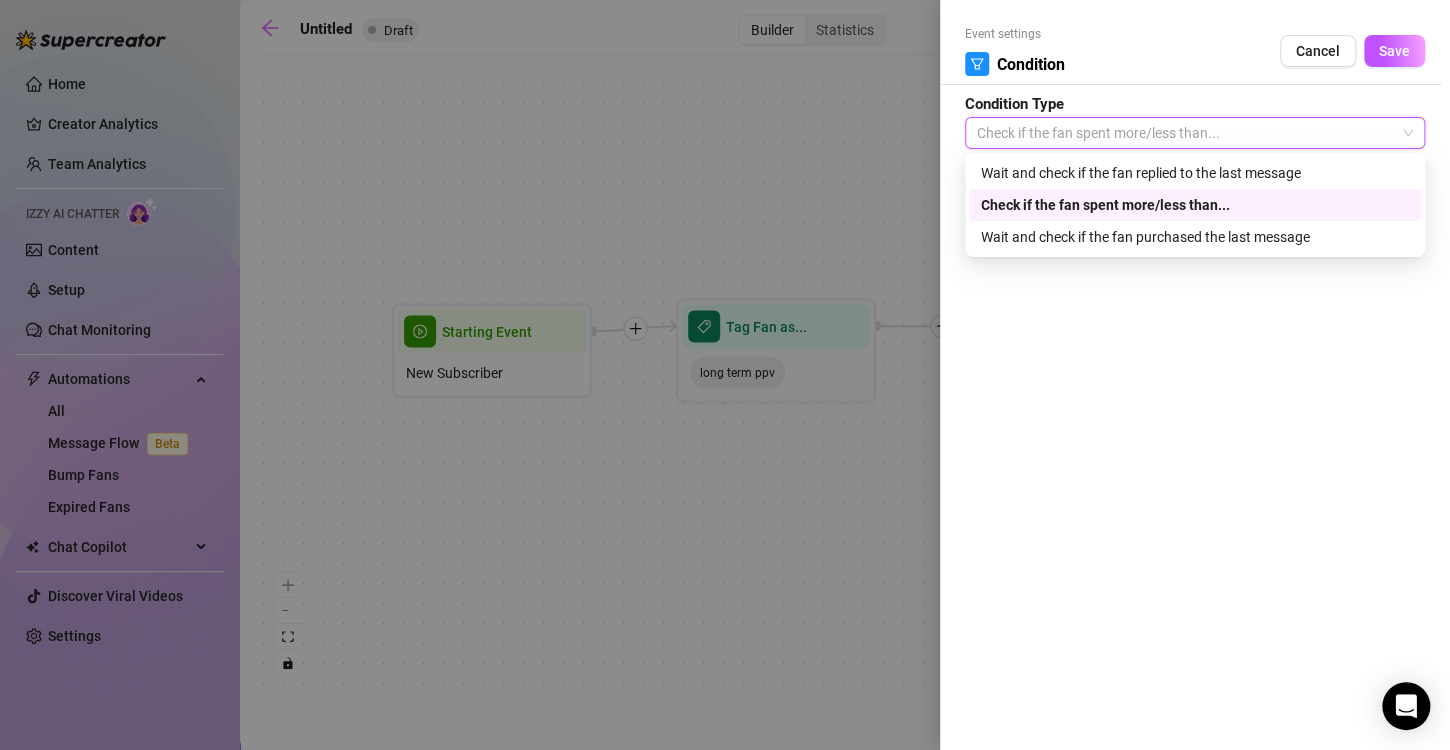 click on "Check if the fan spent more/less than..." at bounding box center [1195, 205] 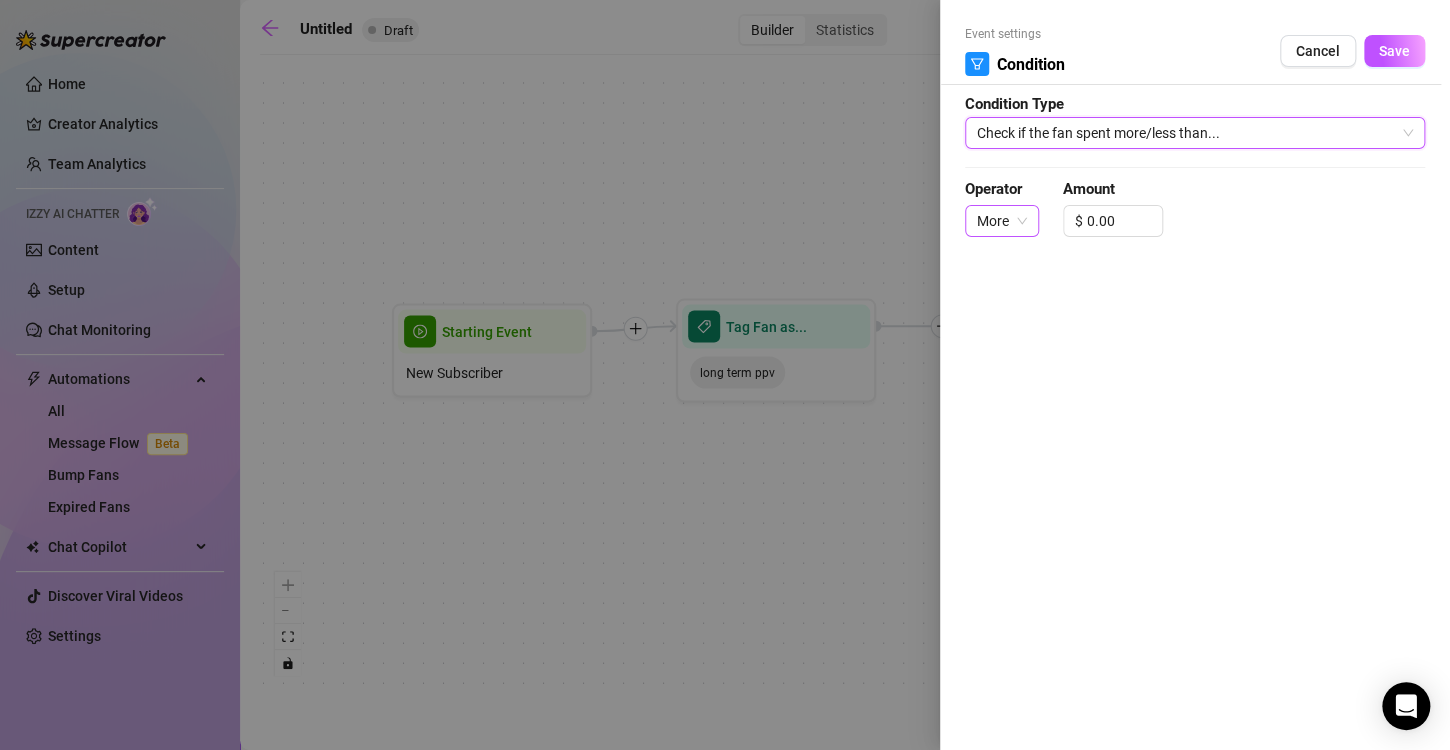 click on "More" at bounding box center (1002, 221) 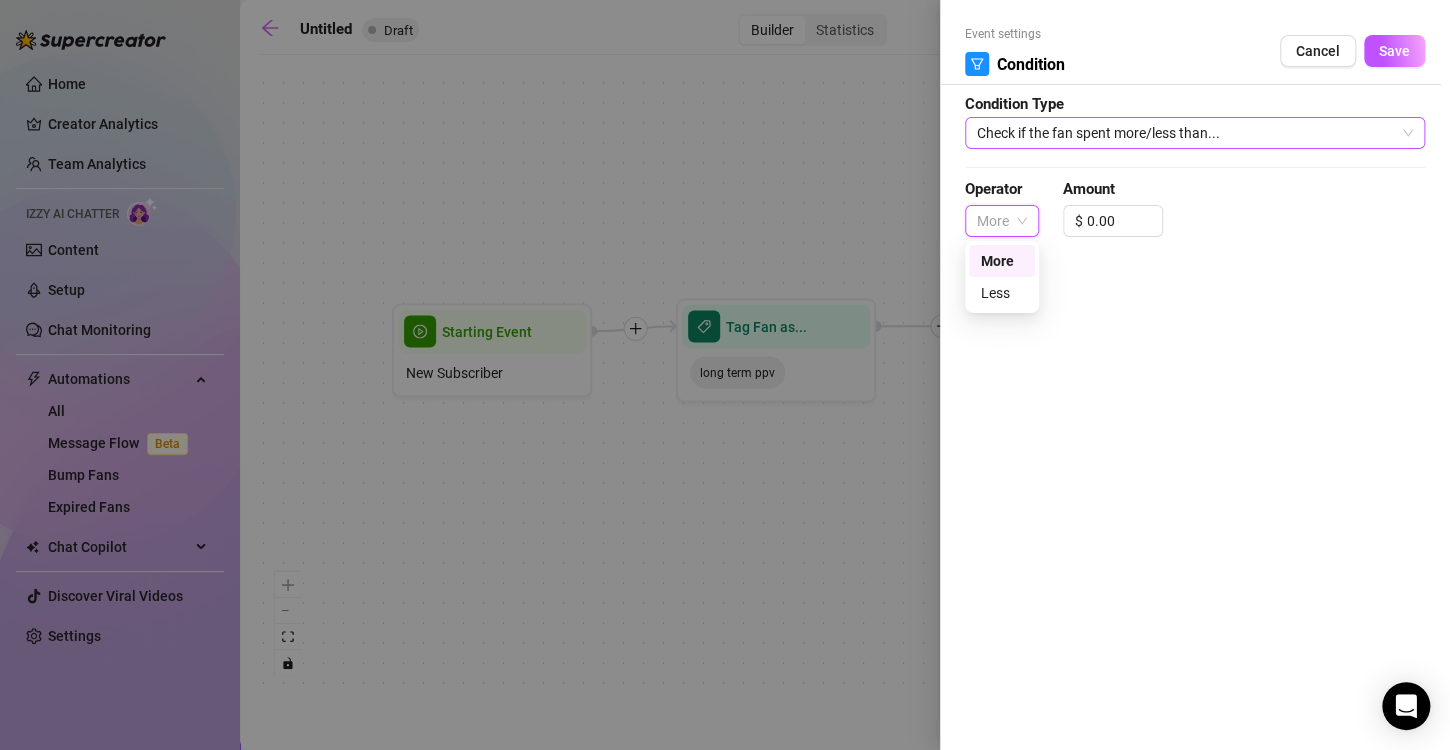 drag, startPoint x: 1006, startPoint y: 221, endPoint x: 1064, endPoint y: 128, distance: 109.60383 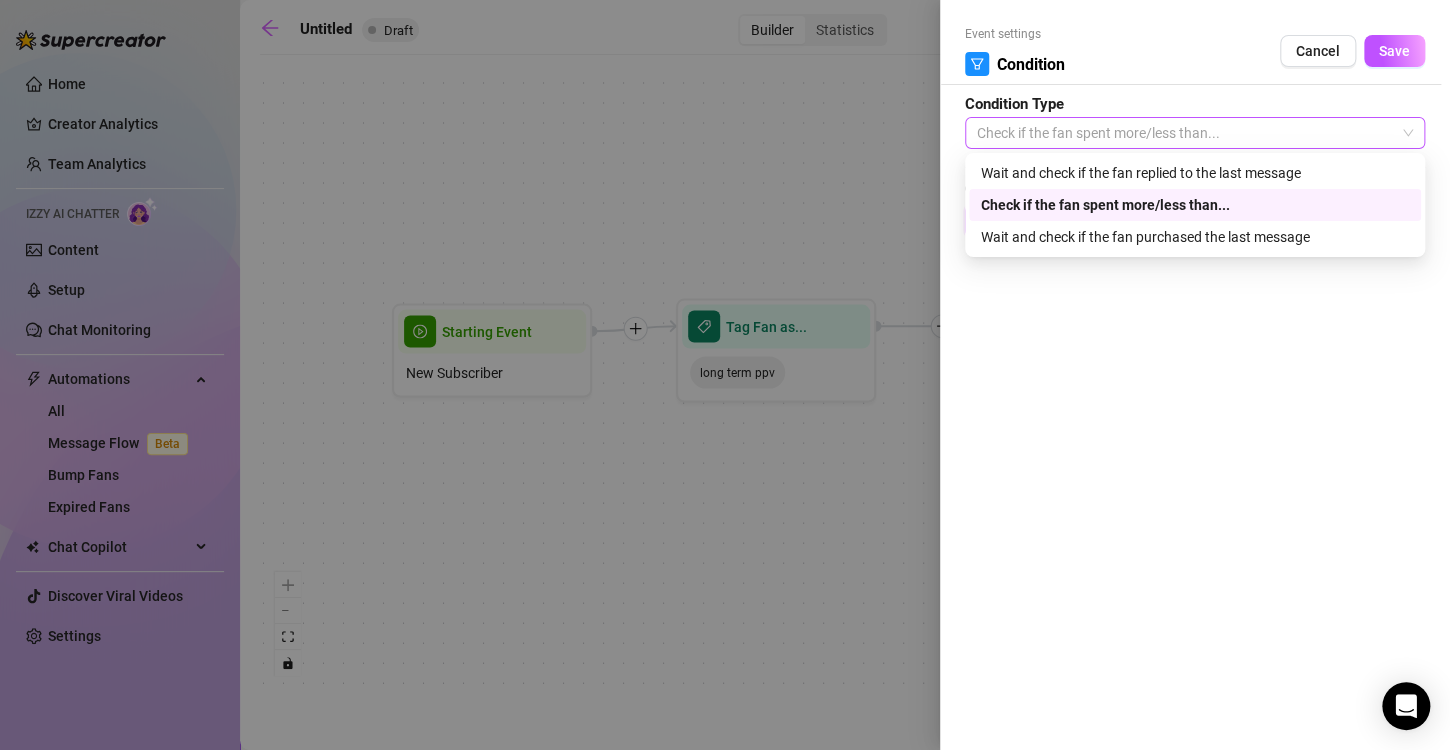 click on "Check if the fan spent more/less than..." at bounding box center (1195, 133) 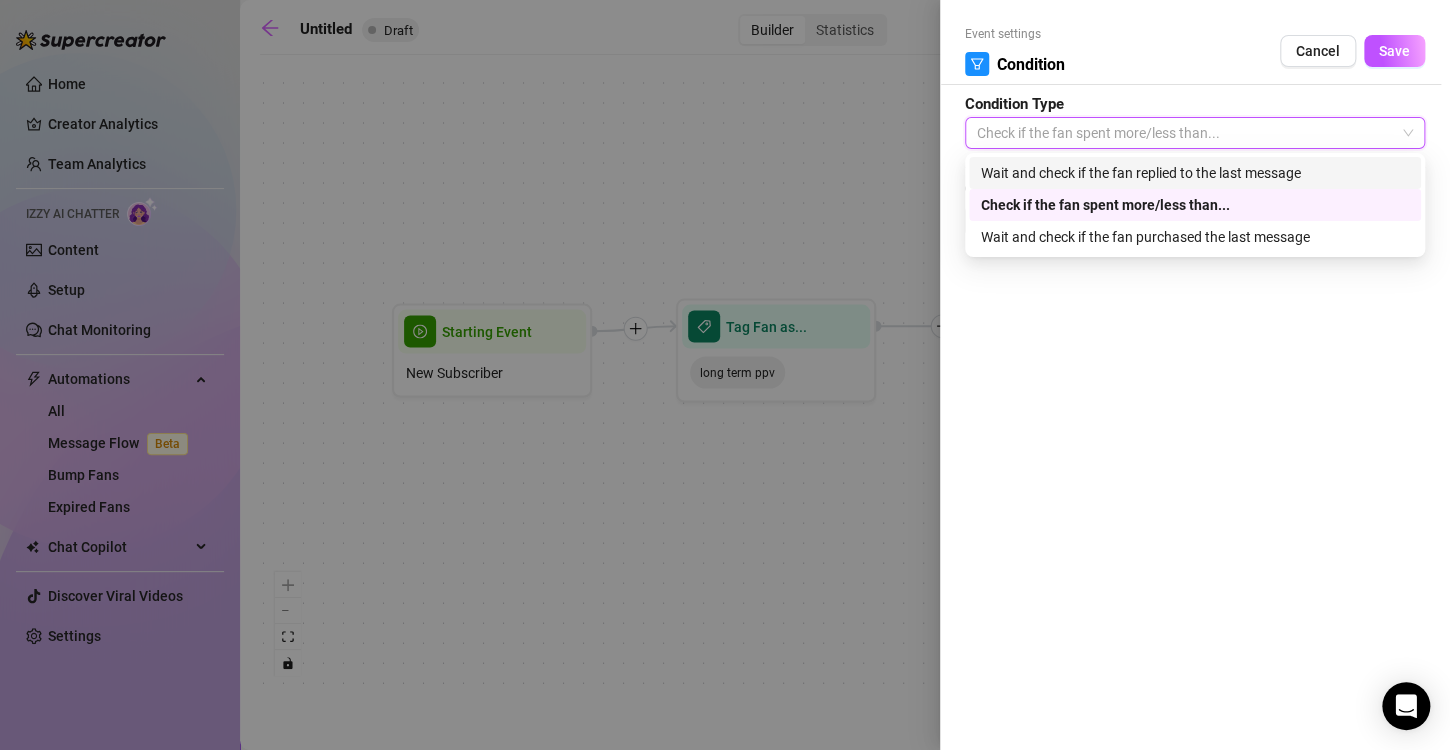 click on "Wait and check if the fan replied to the last message" at bounding box center [1195, 173] 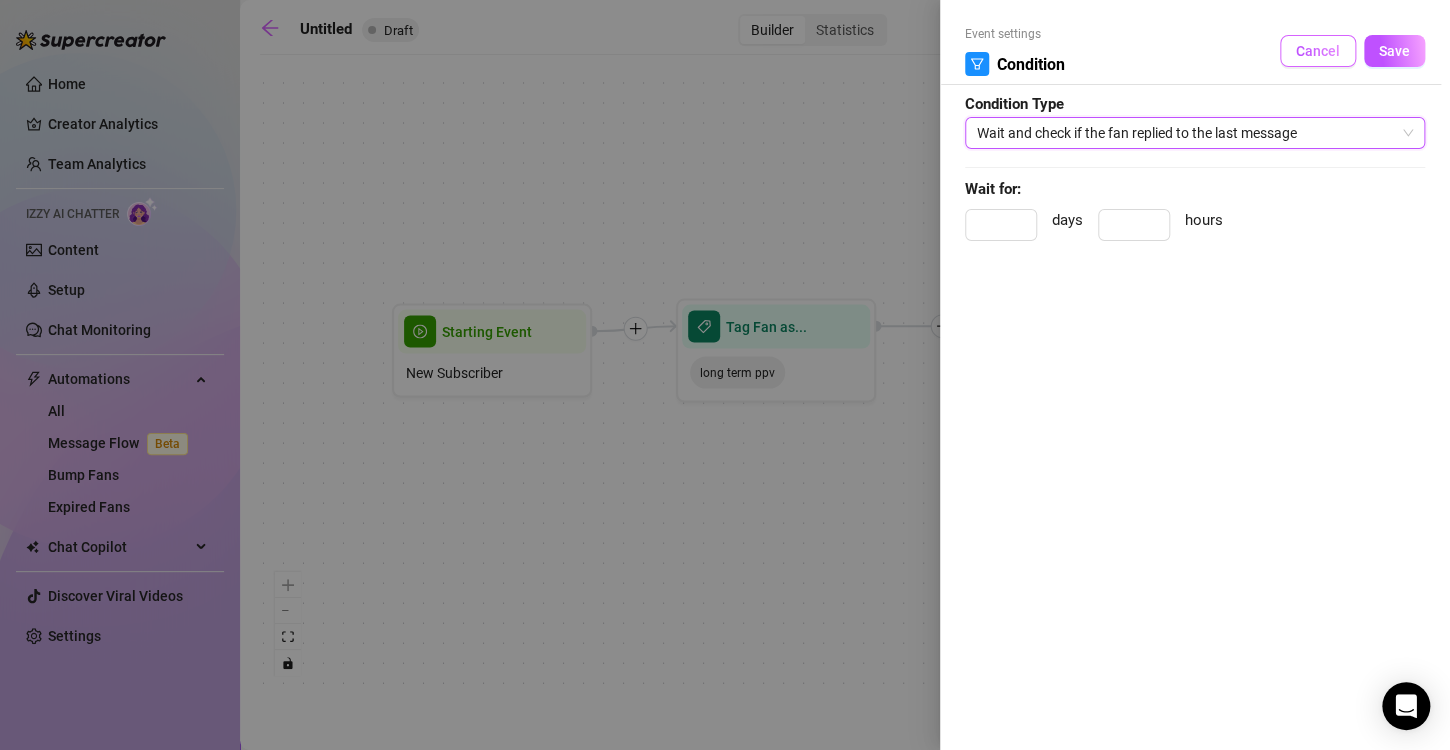click on "Cancel" at bounding box center (1318, 51) 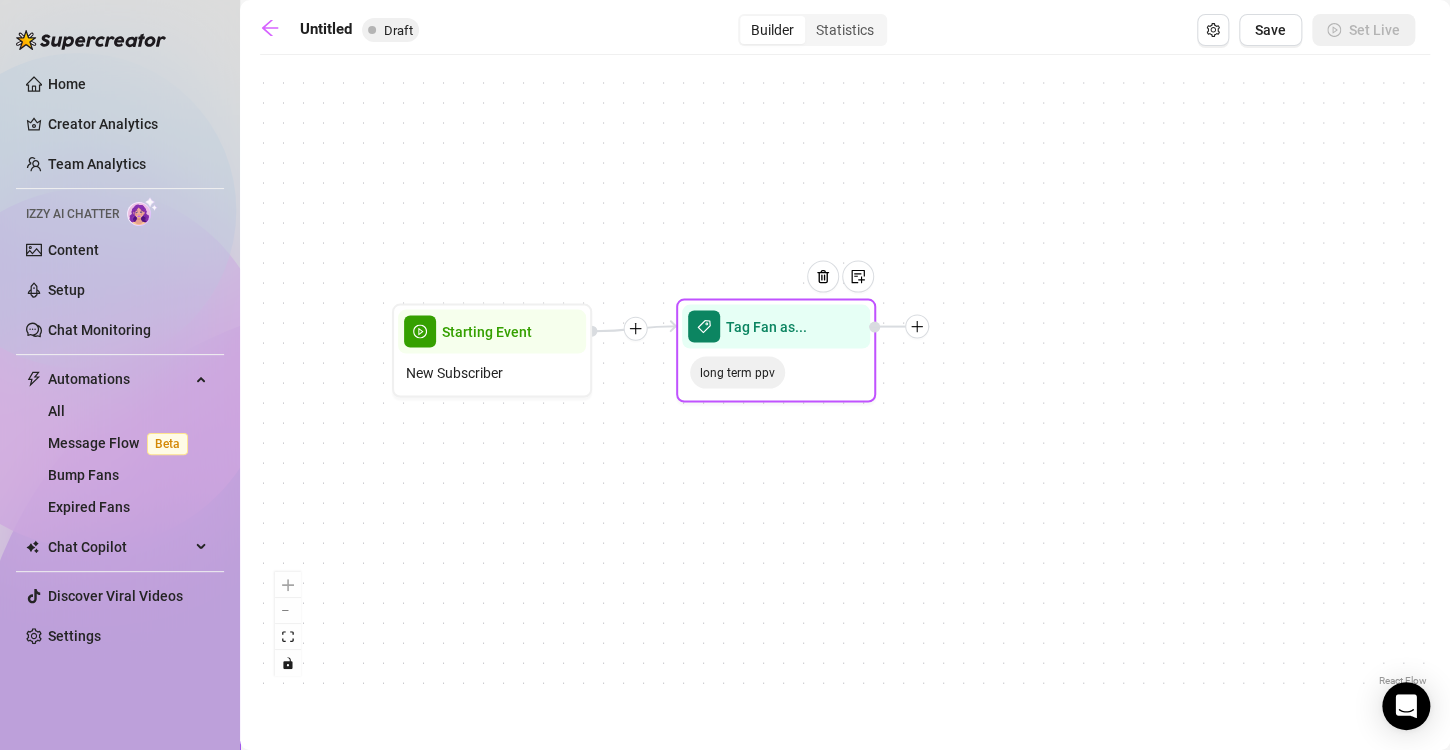 click 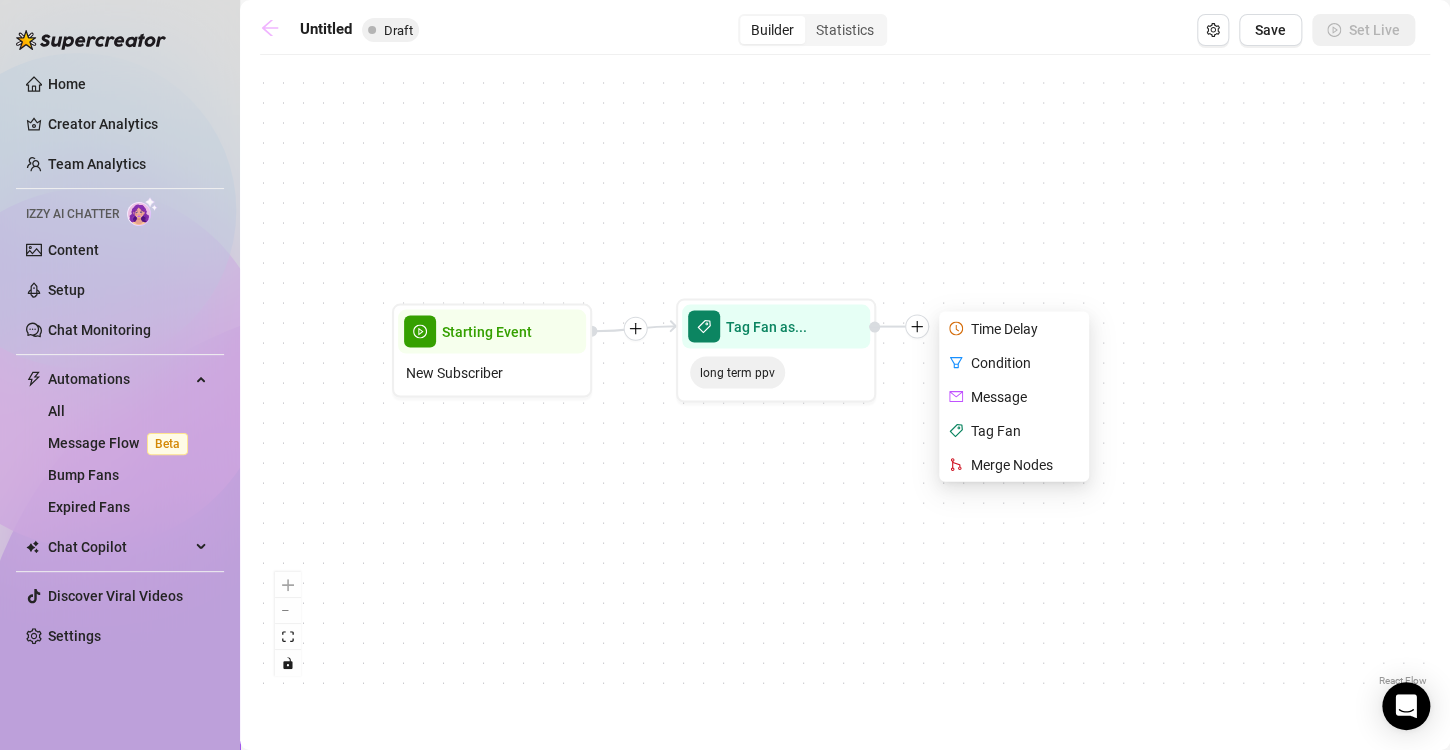 click 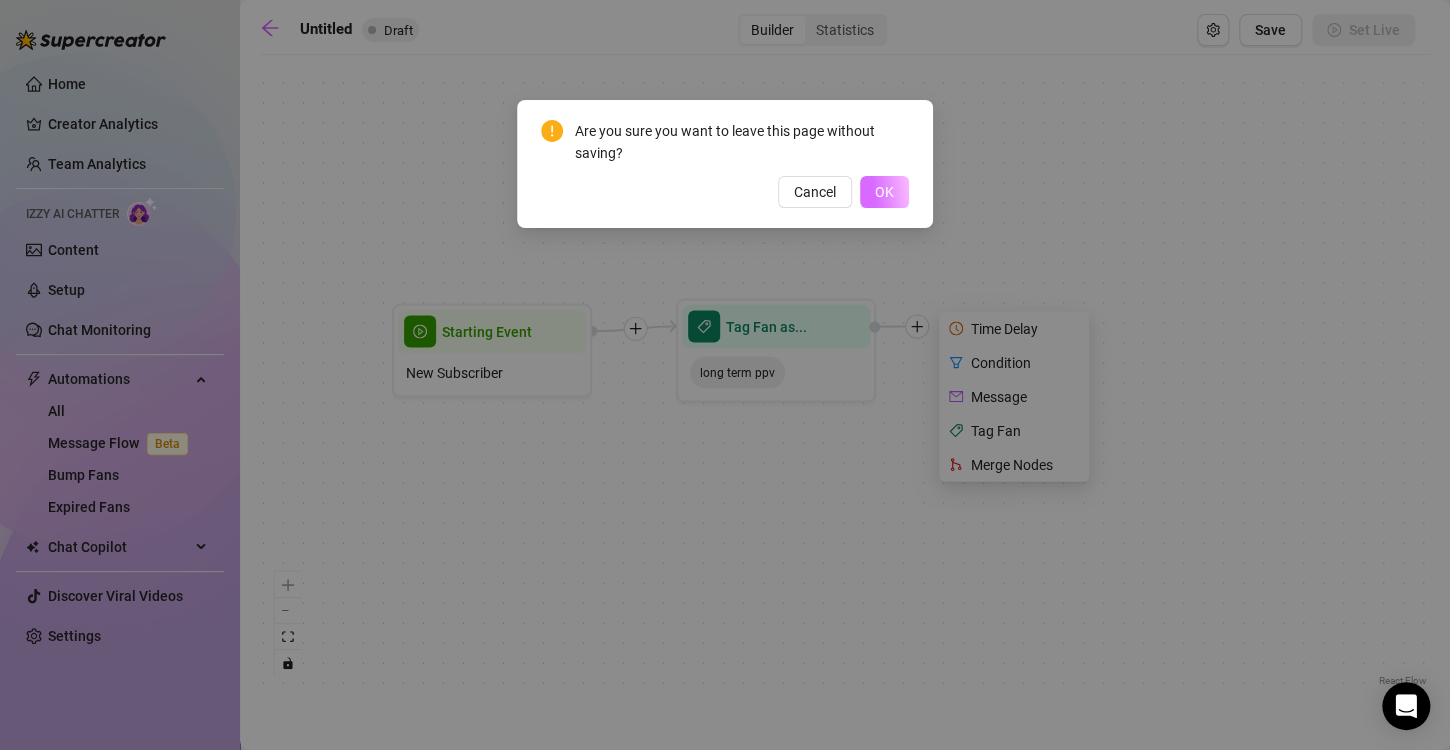 click on "OK" at bounding box center [884, 192] 